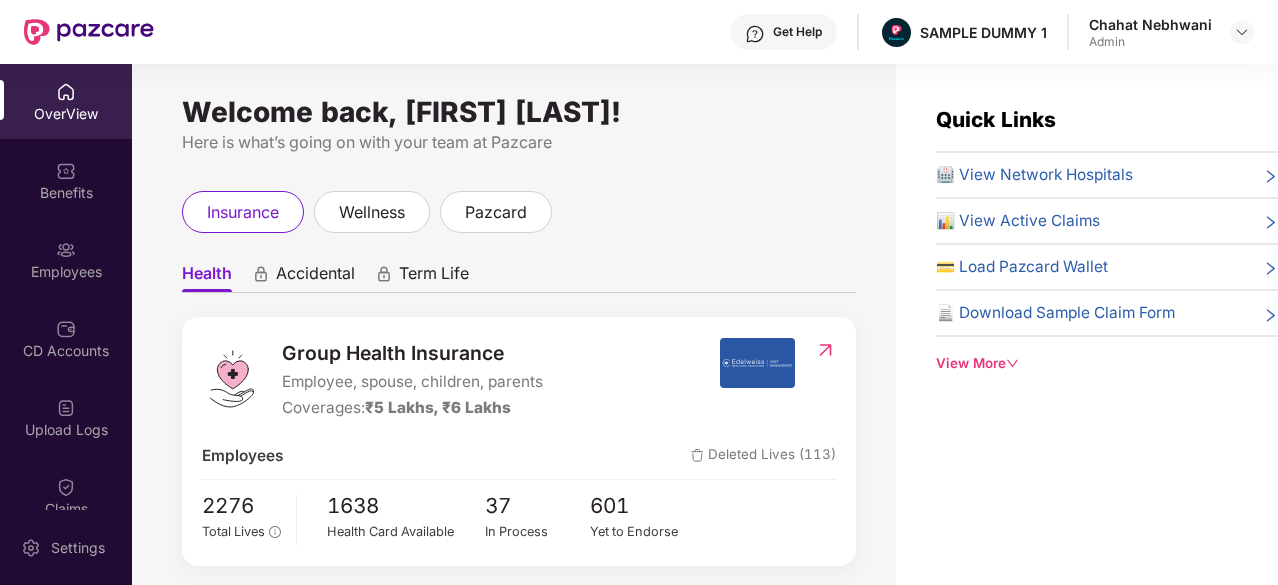 scroll, scrollTop: 0, scrollLeft: 0, axis: both 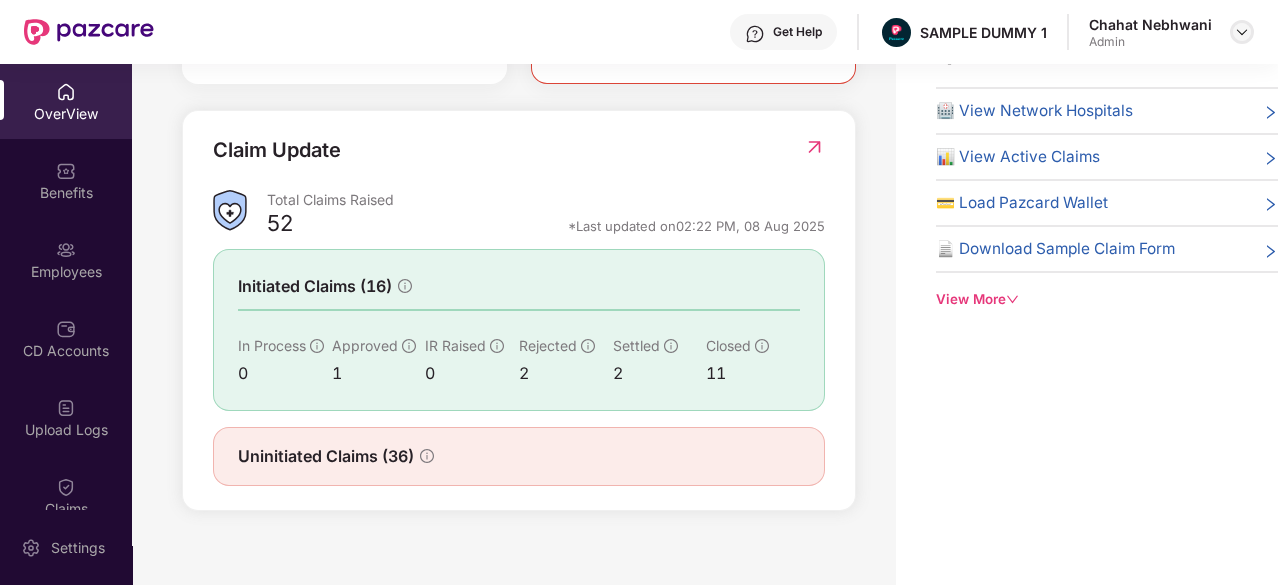 click at bounding box center [1242, 32] 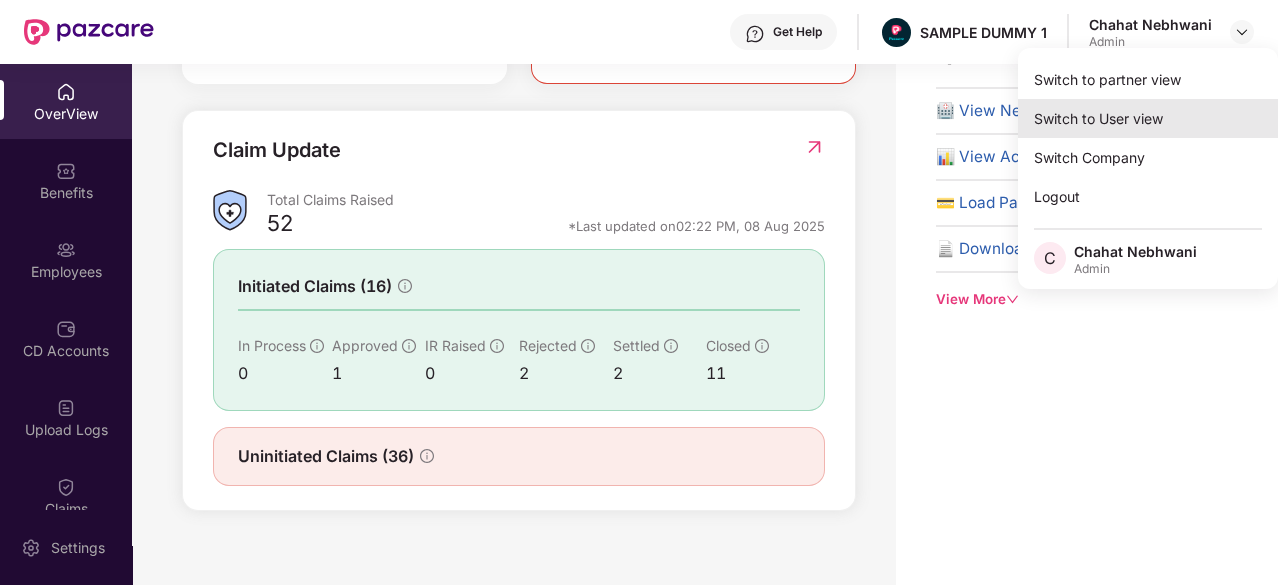 click on "Switch to User view" at bounding box center (1148, 118) 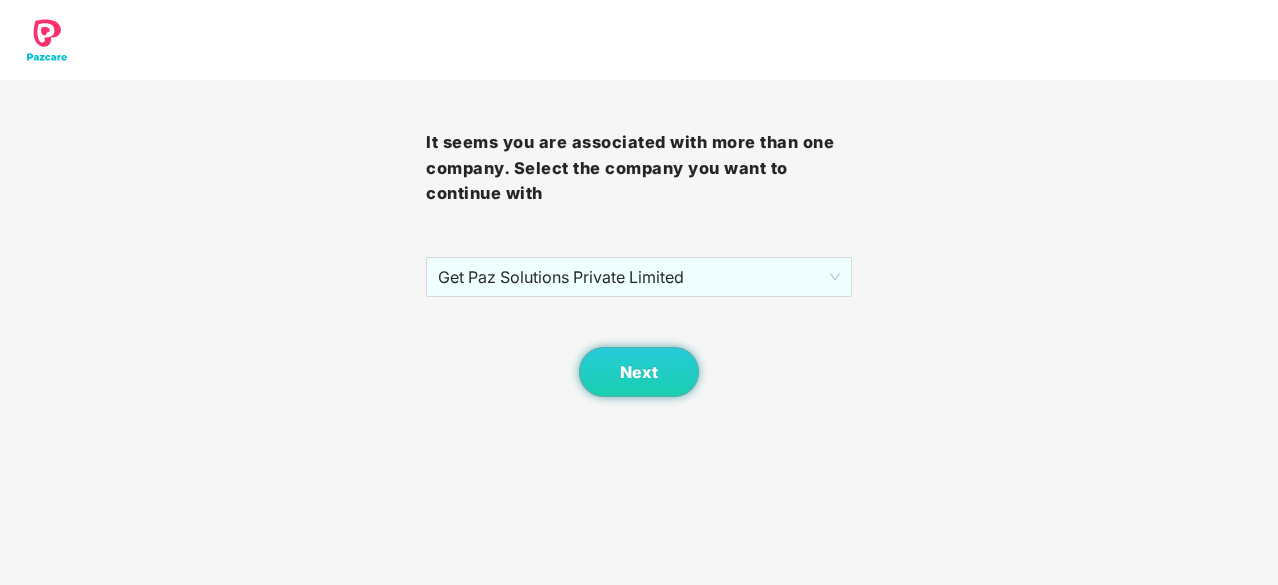 click on "It seems you are associated with more than one company. Select the company you want to continue with Get Paz Solutions Private Limited Next" at bounding box center [639, 292] 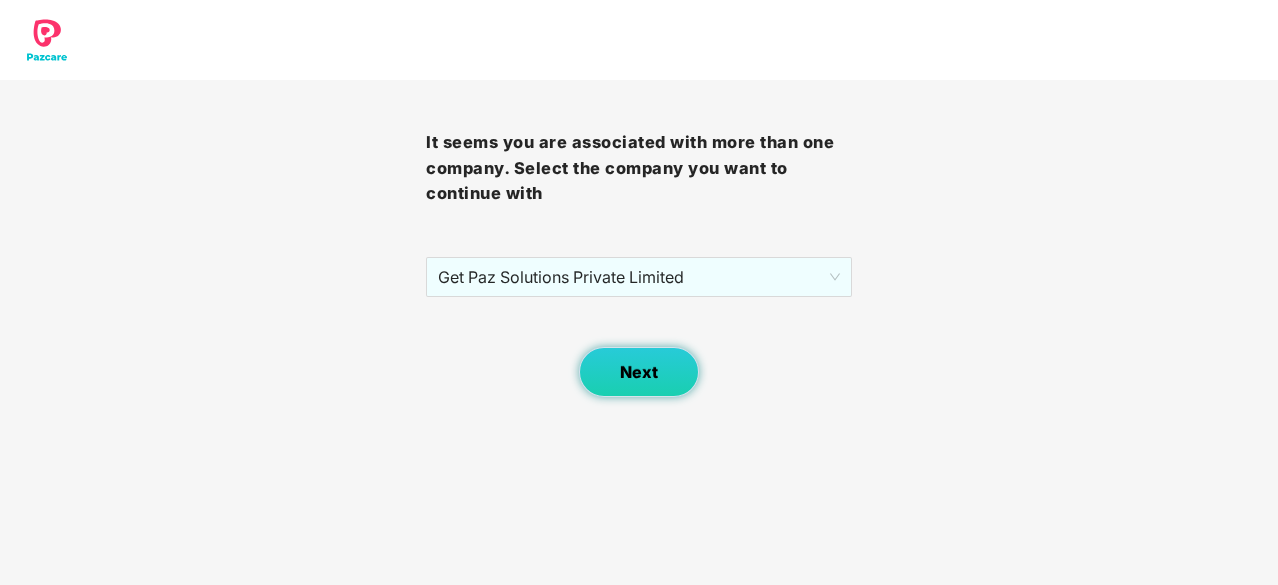 click on "Next" at bounding box center [639, 372] 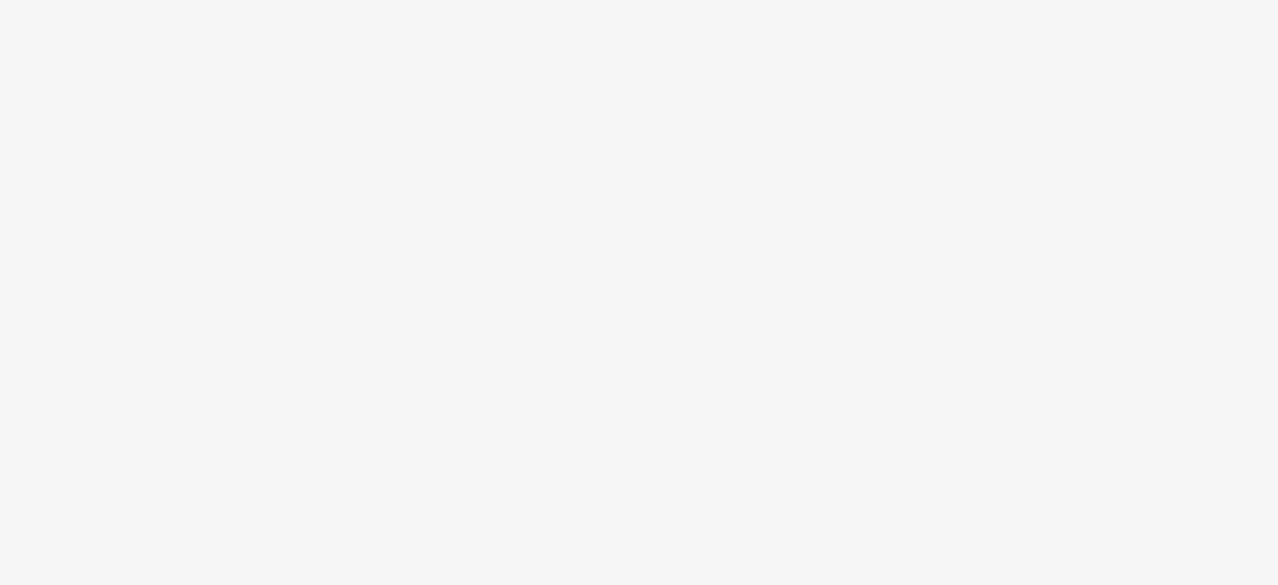 scroll, scrollTop: 0, scrollLeft: 0, axis: both 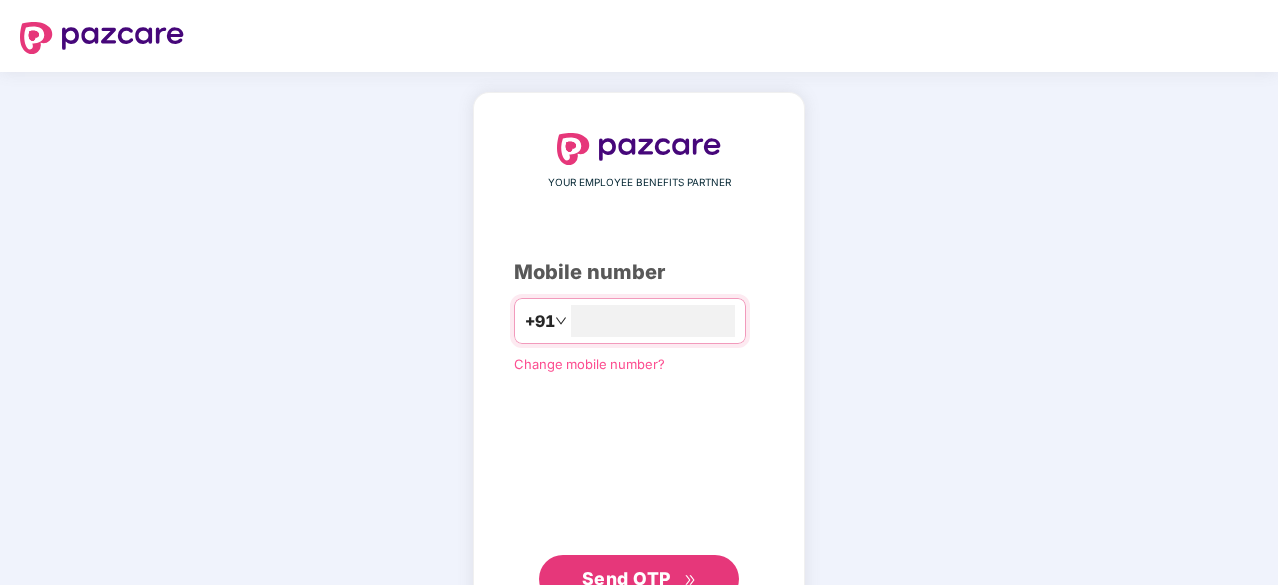 type on "**********" 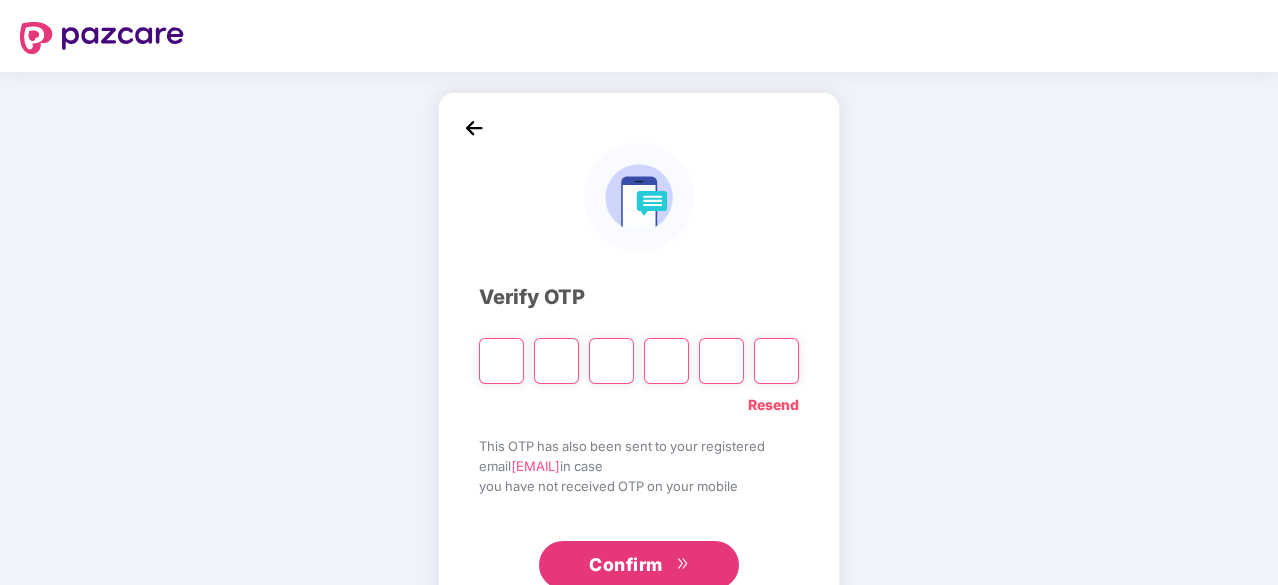 type on "*" 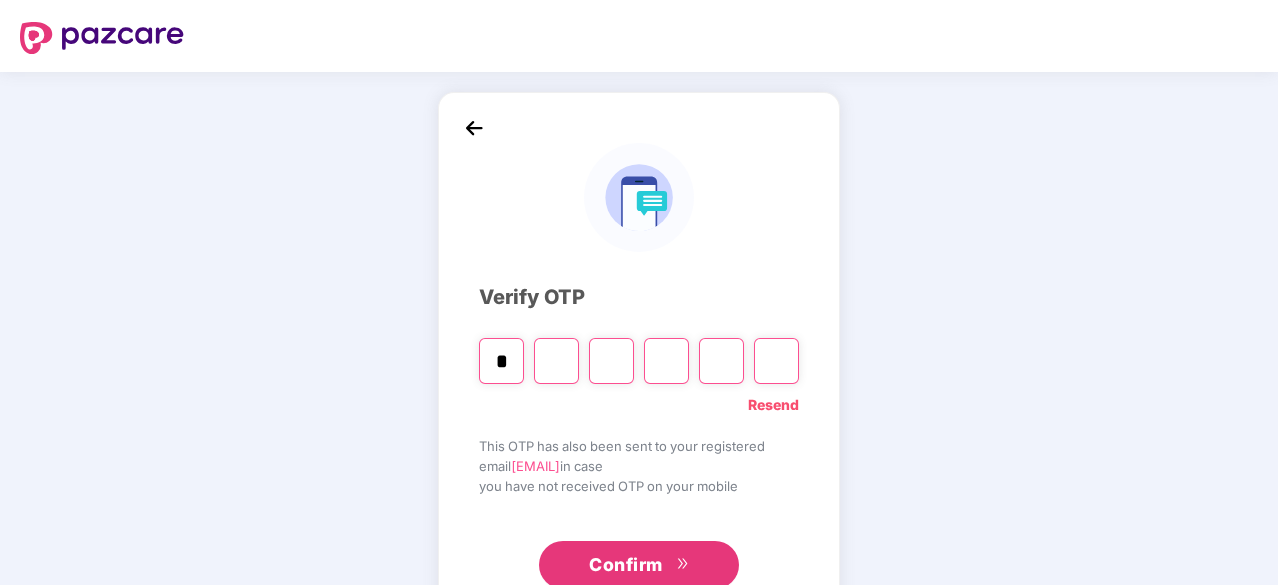 type on "*" 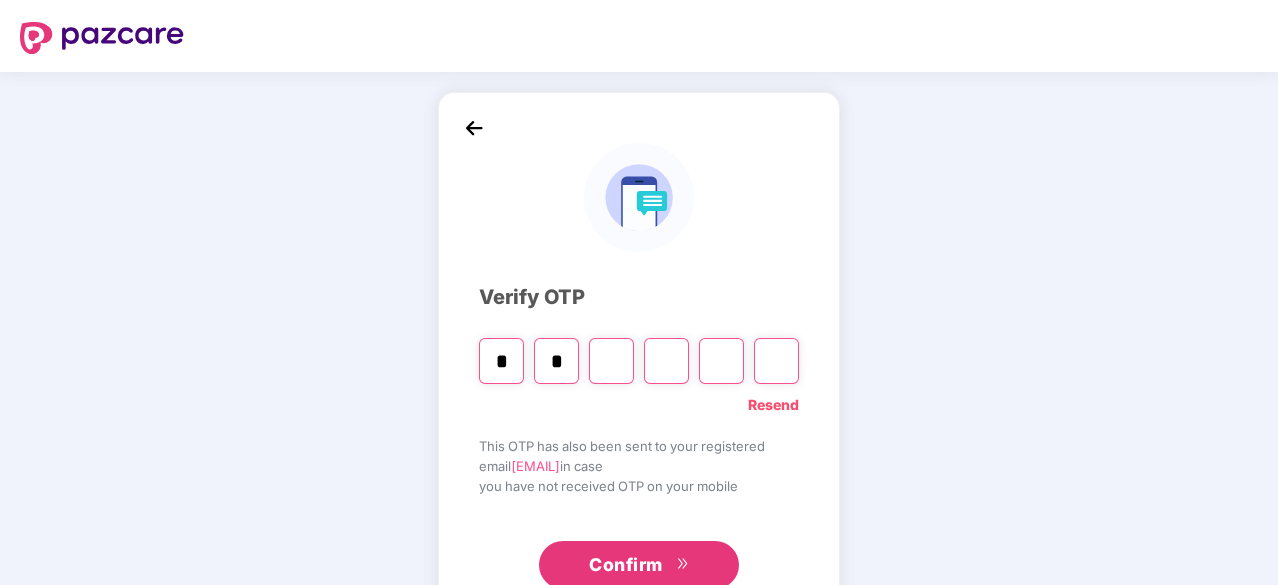 type on "*" 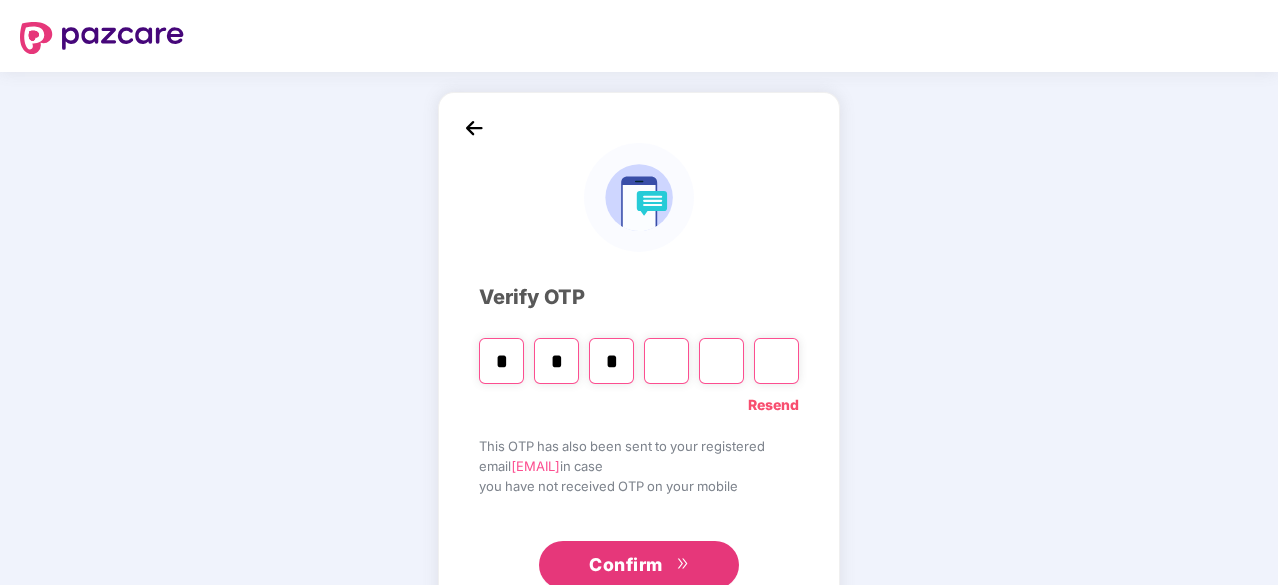 type on "*" 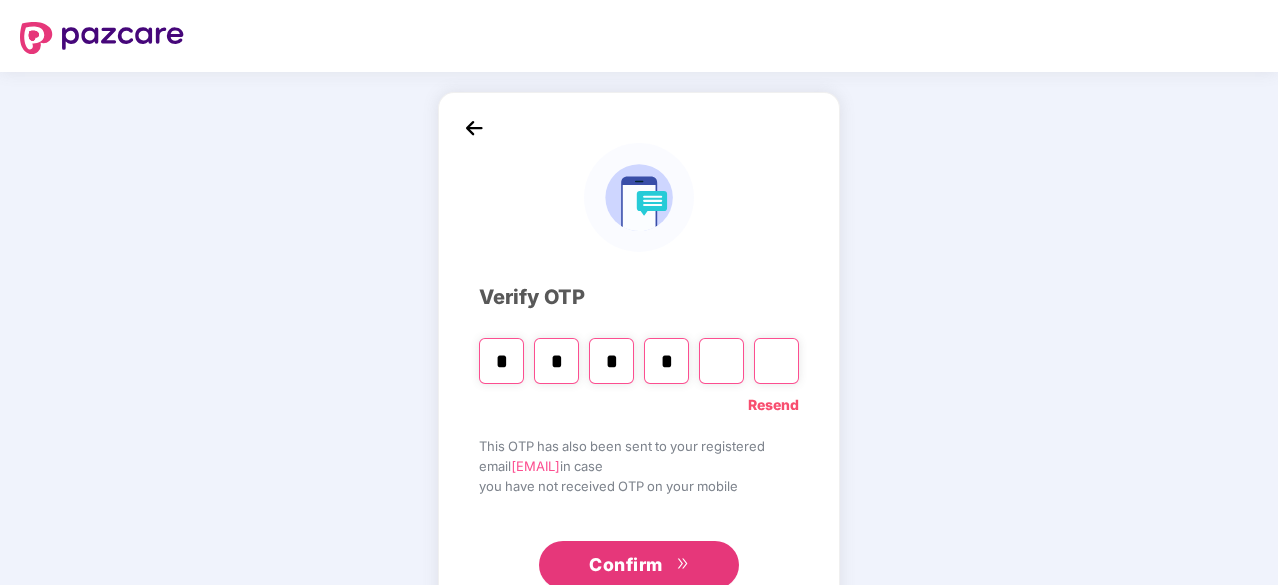type on "*" 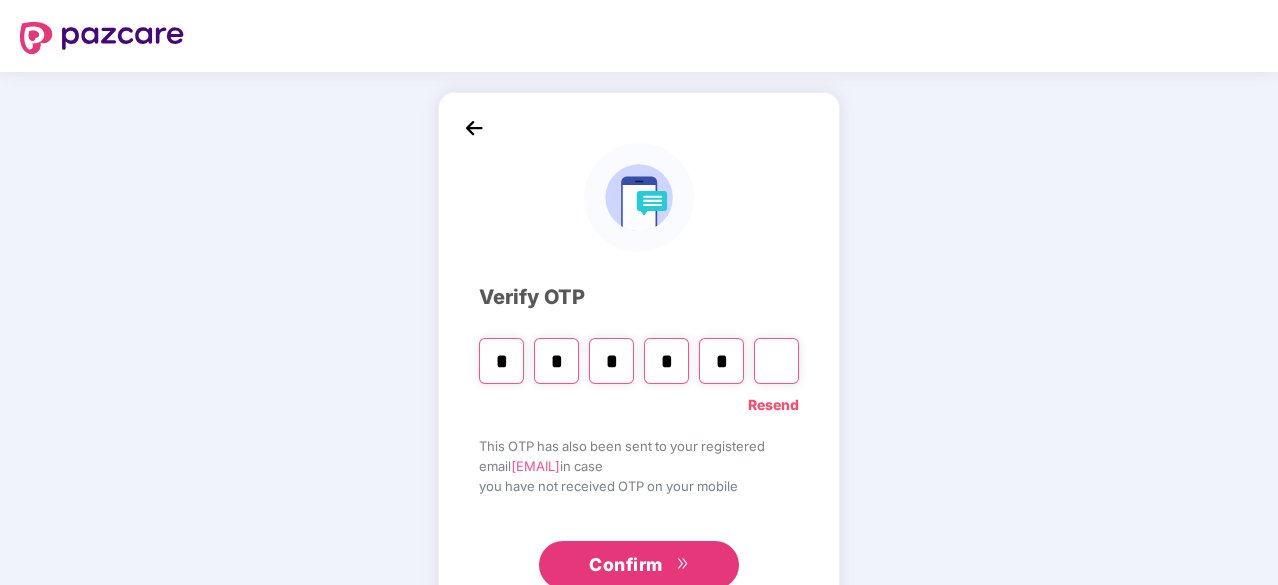 type on "*" 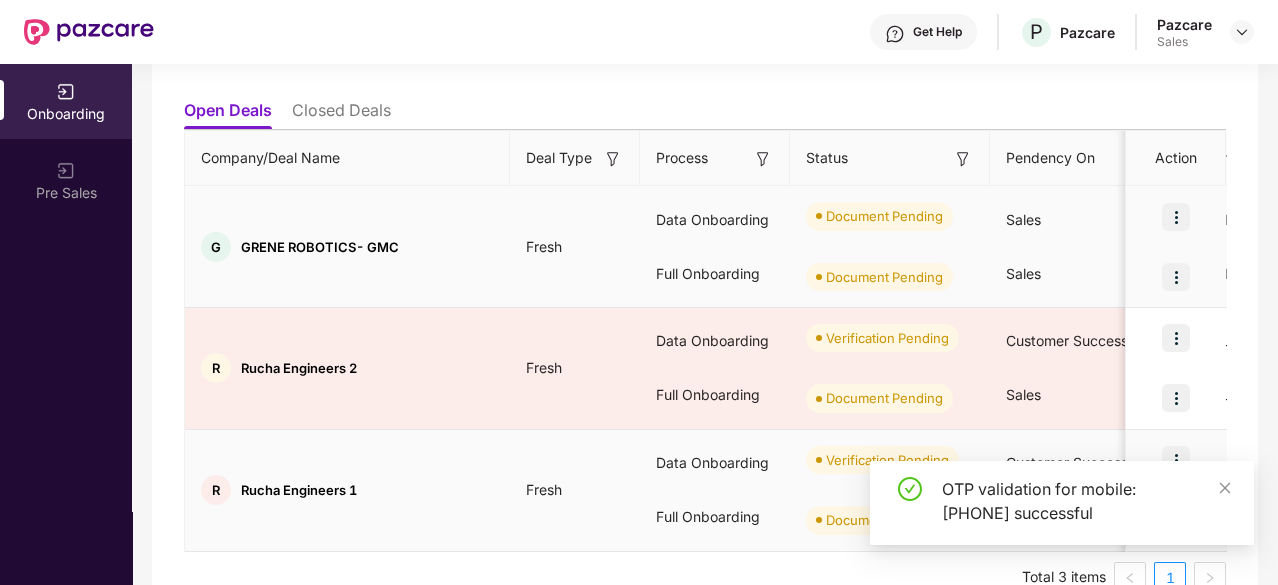 scroll, scrollTop: 236, scrollLeft: 0, axis: vertical 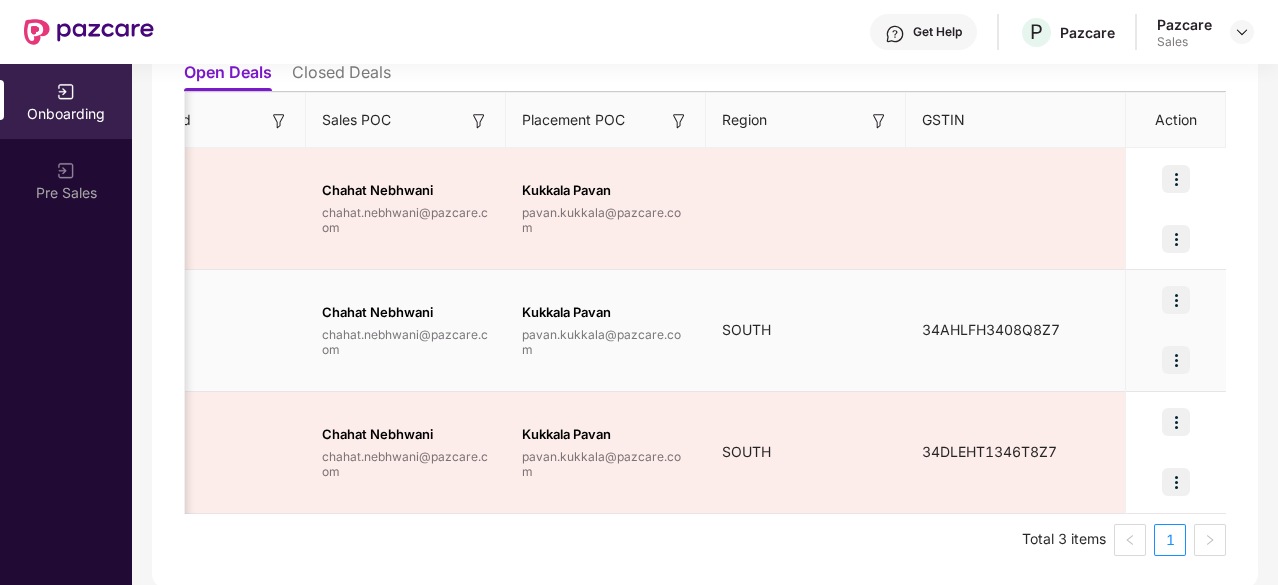 click at bounding box center [1176, 300] 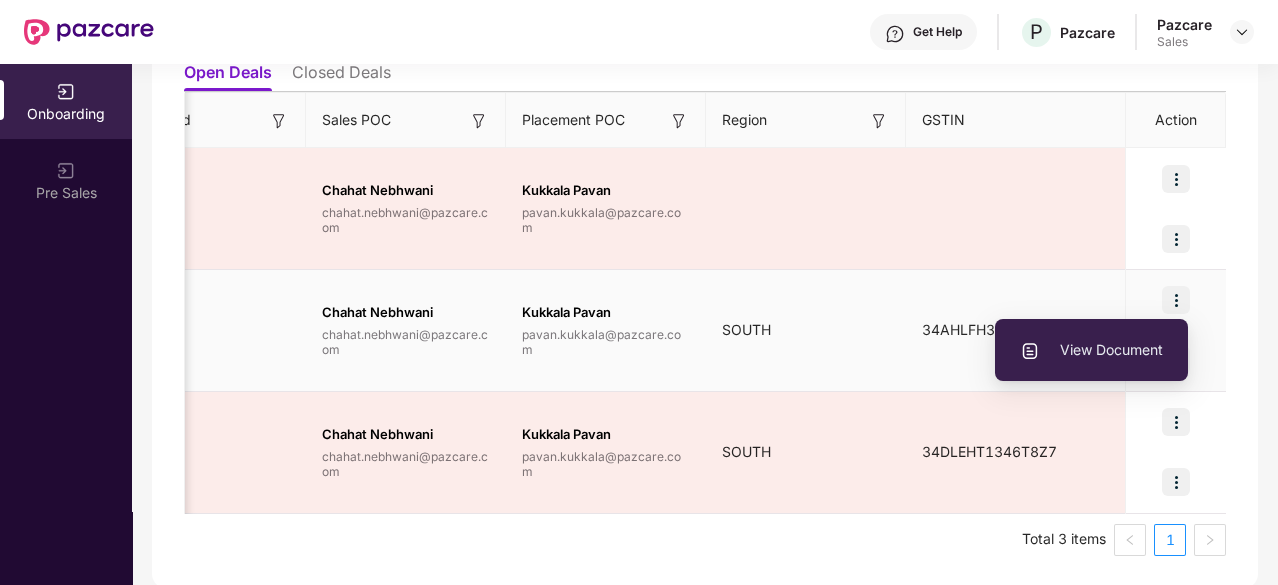 click on "View Document" at bounding box center [1091, 350] 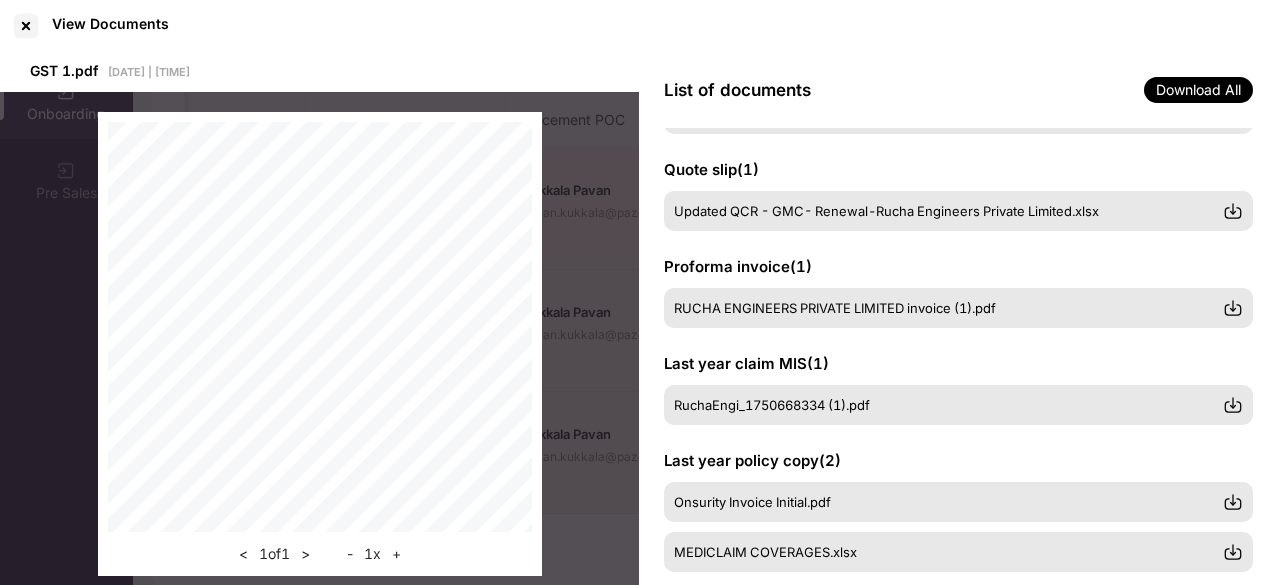 scroll, scrollTop: 610, scrollLeft: 0, axis: vertical 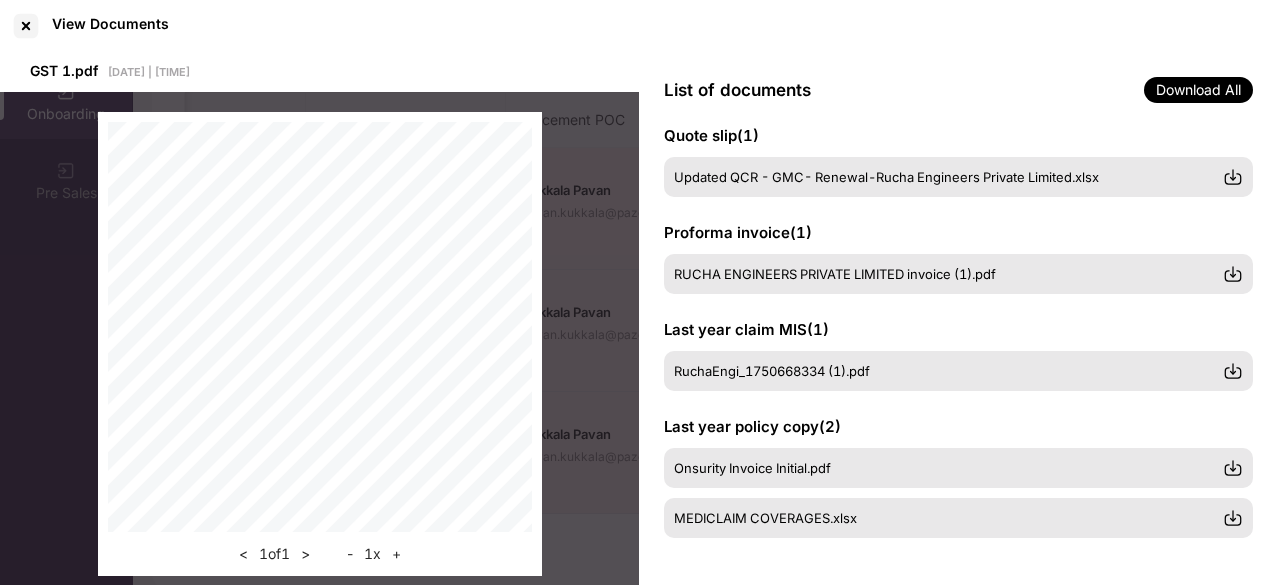 click on "< 1  of  1 > - 1 x +" at bounding box center (319, 344) 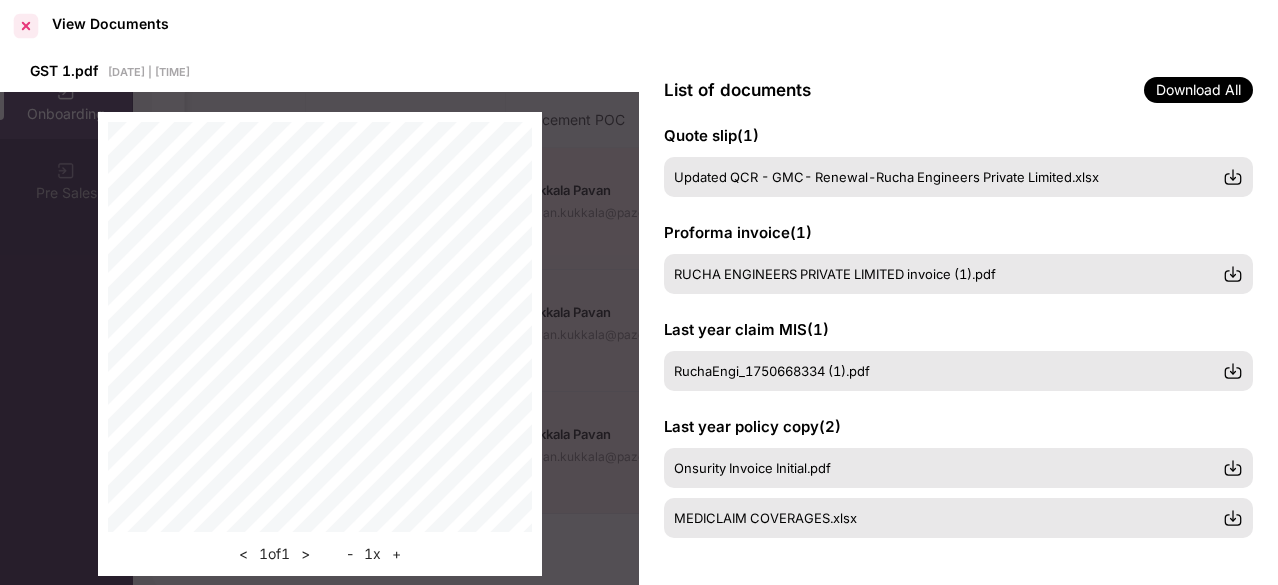 click at bounding box center (26, 26) 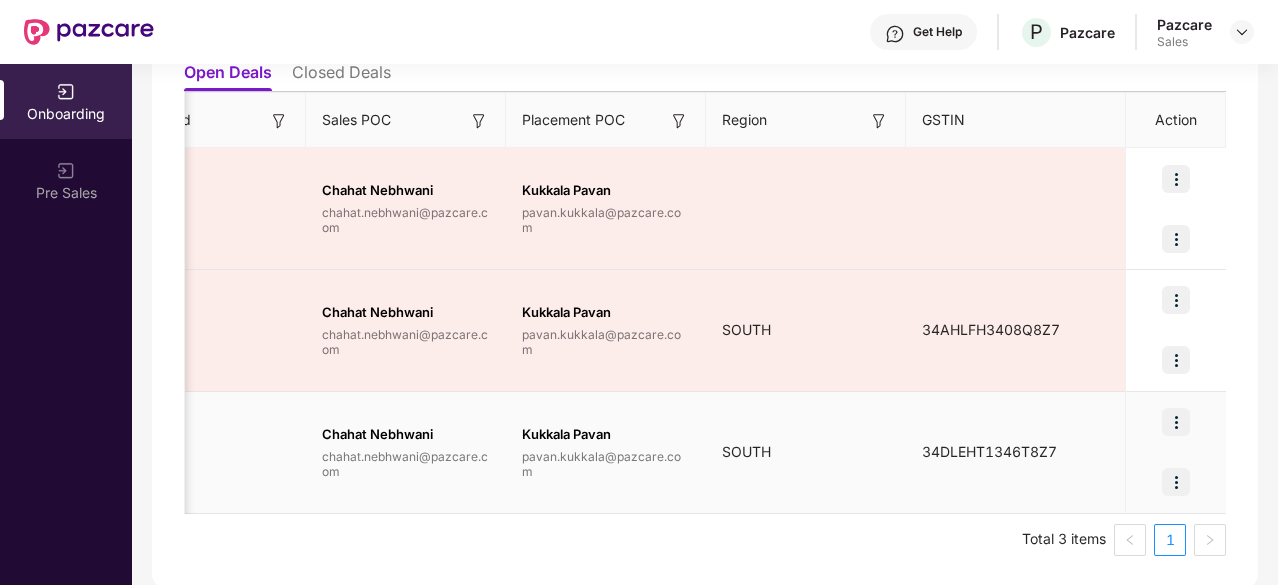 click at bounding box center [1176, 422] 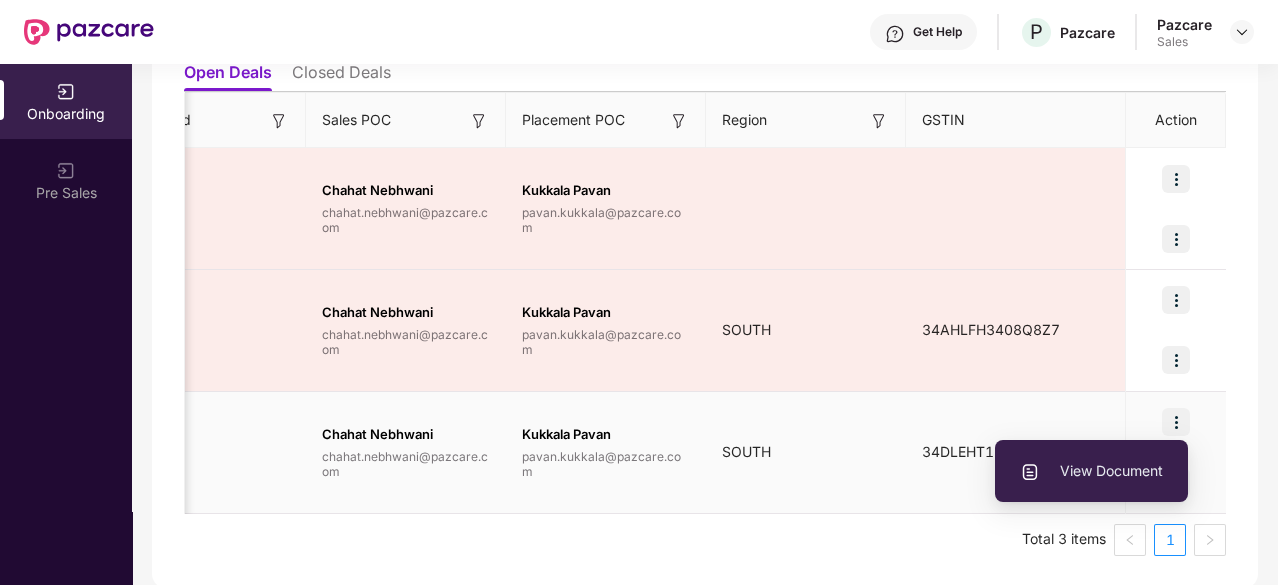 click on "View Document" at bounding box center (1091, 471) 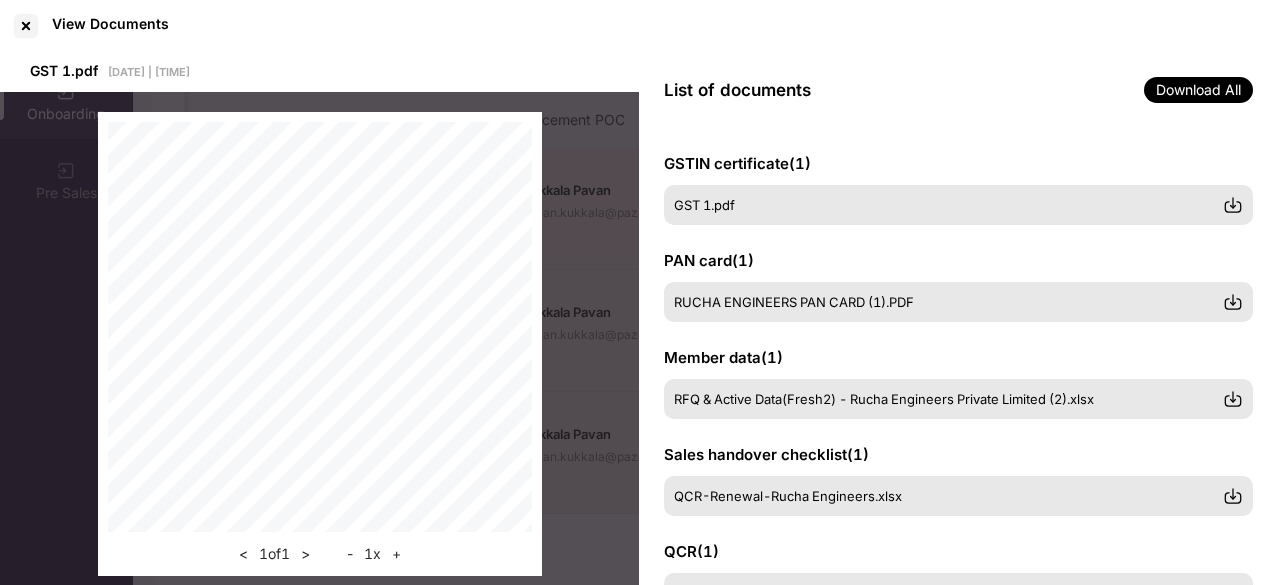 scroll, scrollTop: 610, scrollLeft: 0, axis: vertical 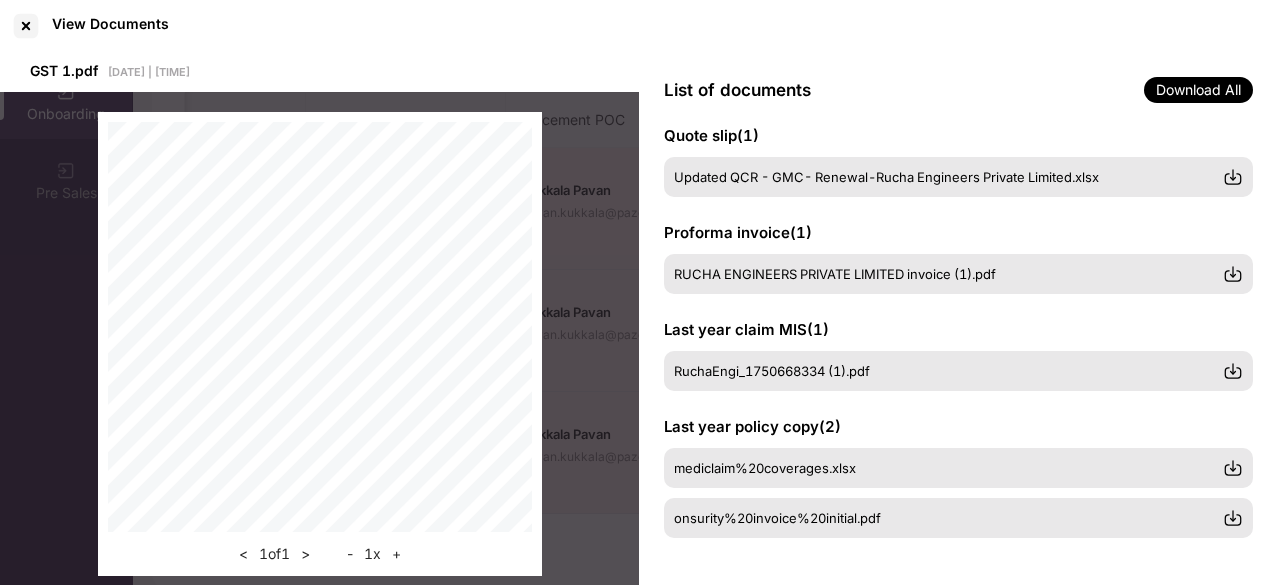 click on "< 1  of  1 > - 1 x +" at bounding box center [319, 344] 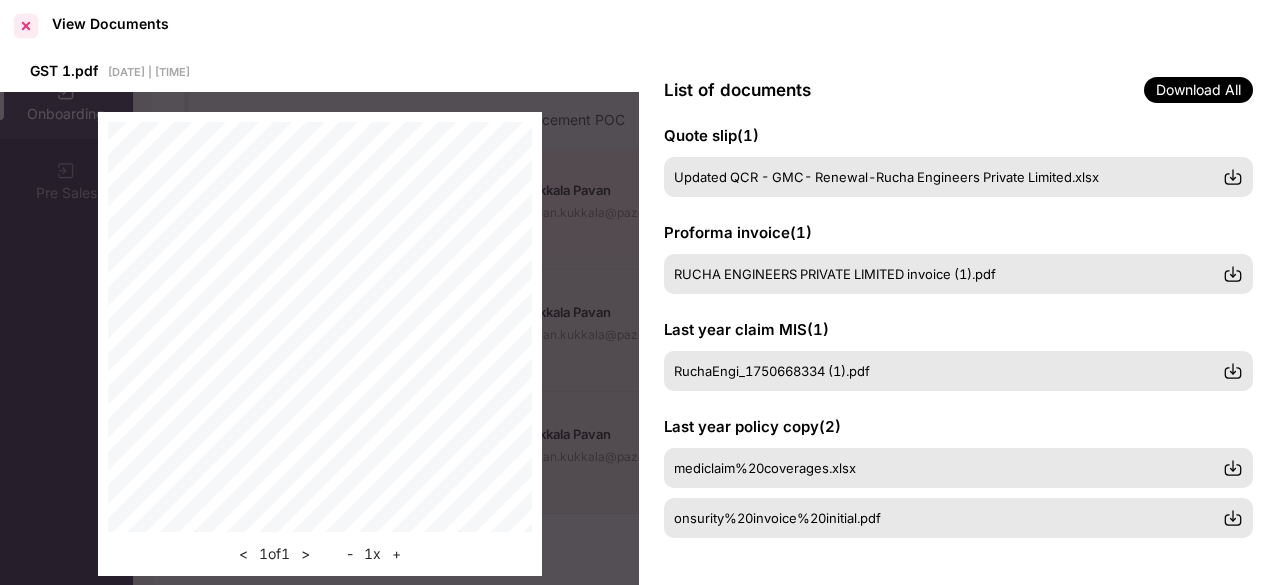 click at bounding box center (26, 26) 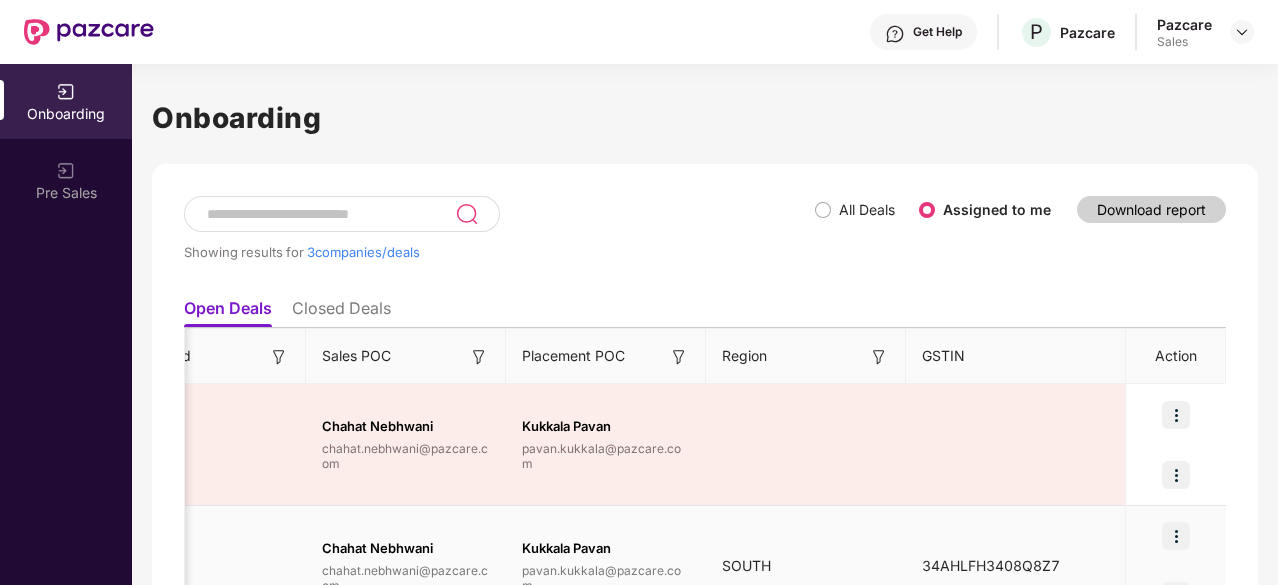 scroll, scrollTop: 108, scrollLeft: 0, axis: vertical 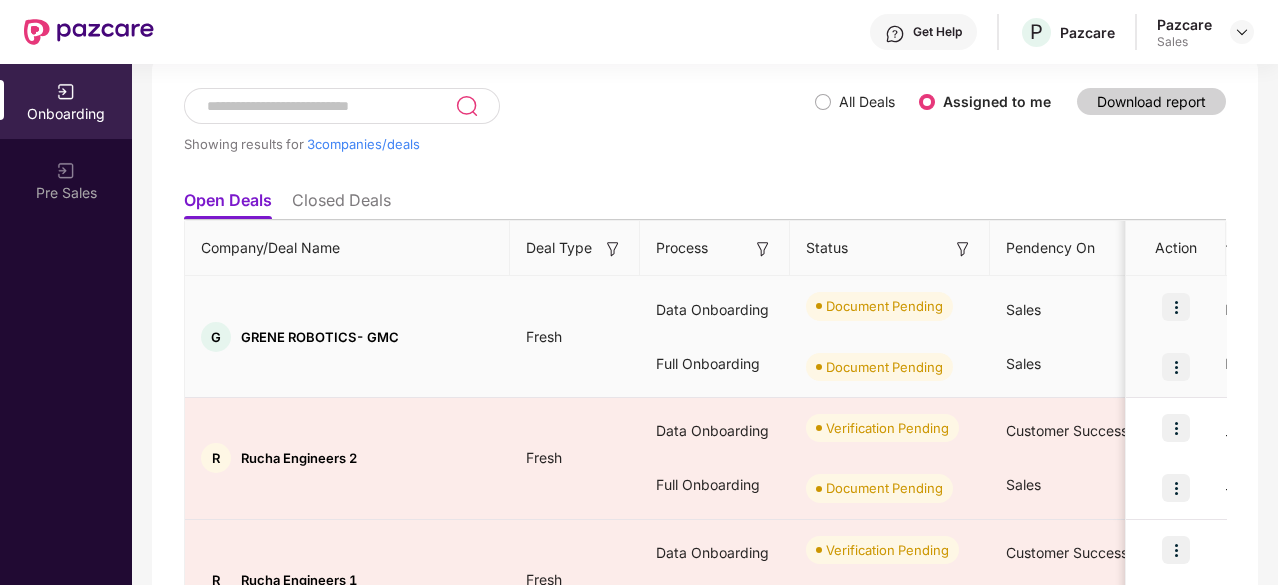 click at bounding box center (1176, 307) 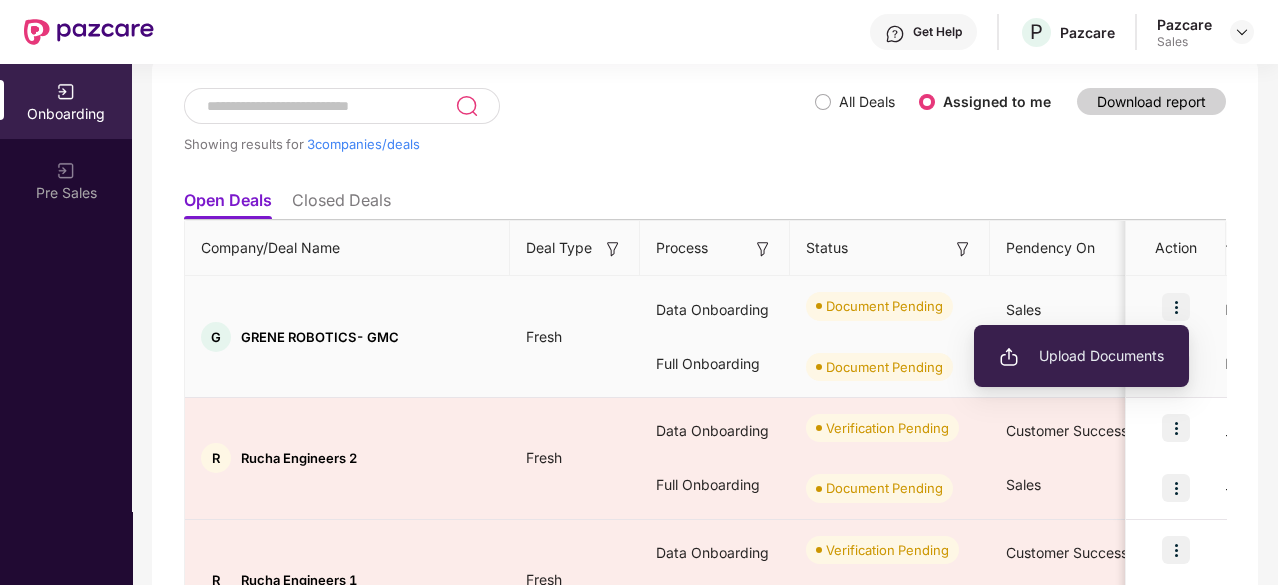 click on "Upload Documents" at bounding box center [1081, 356] 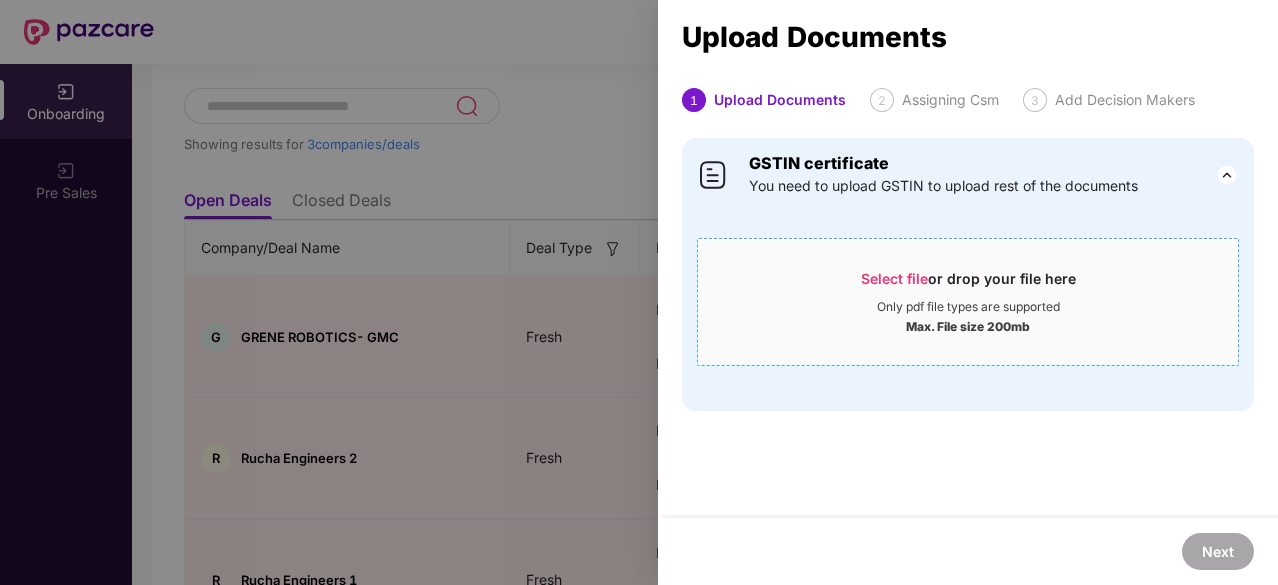 click on "Select file" at bounding box center [894, 278] 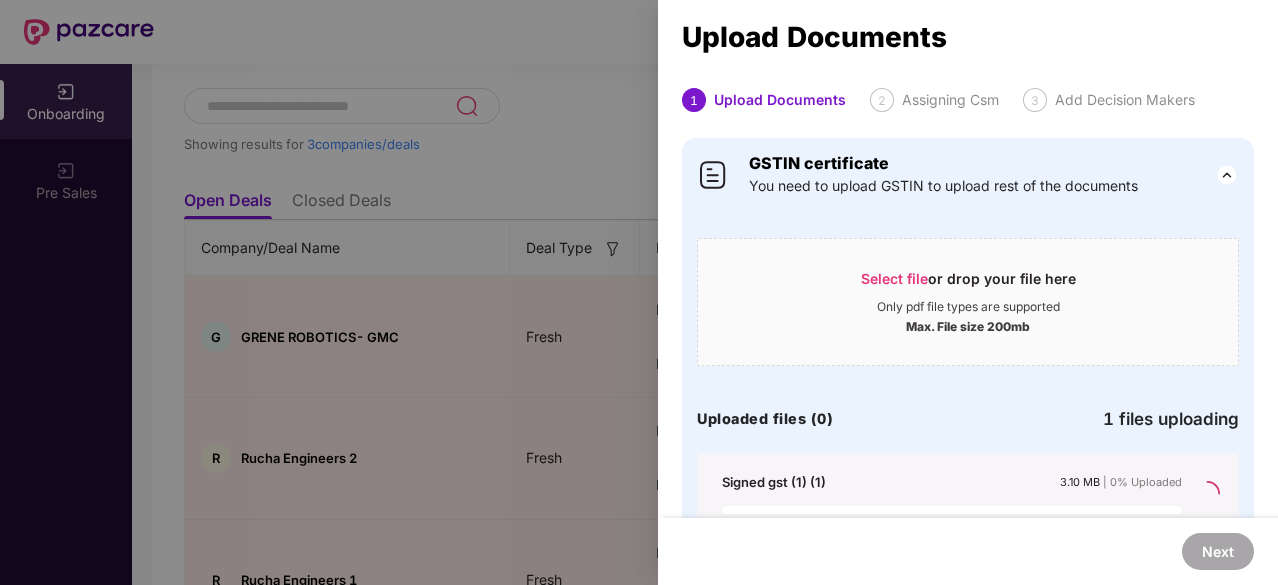 scroll, scrollTop: 70, scrollLeft: 0, axis: vertical 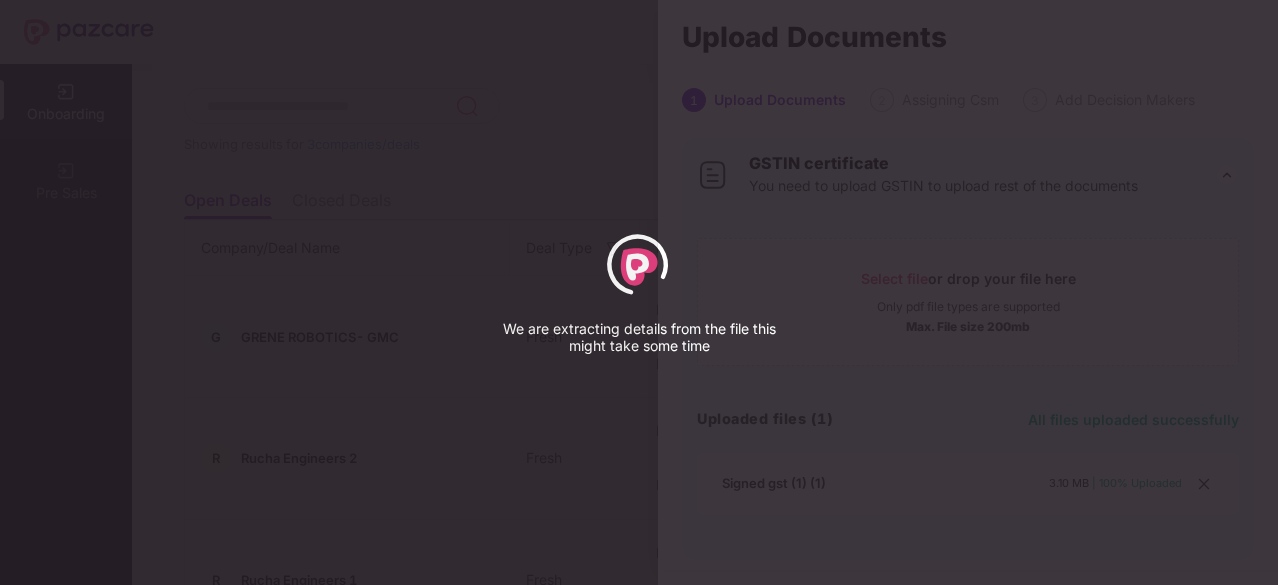 select on "*****" 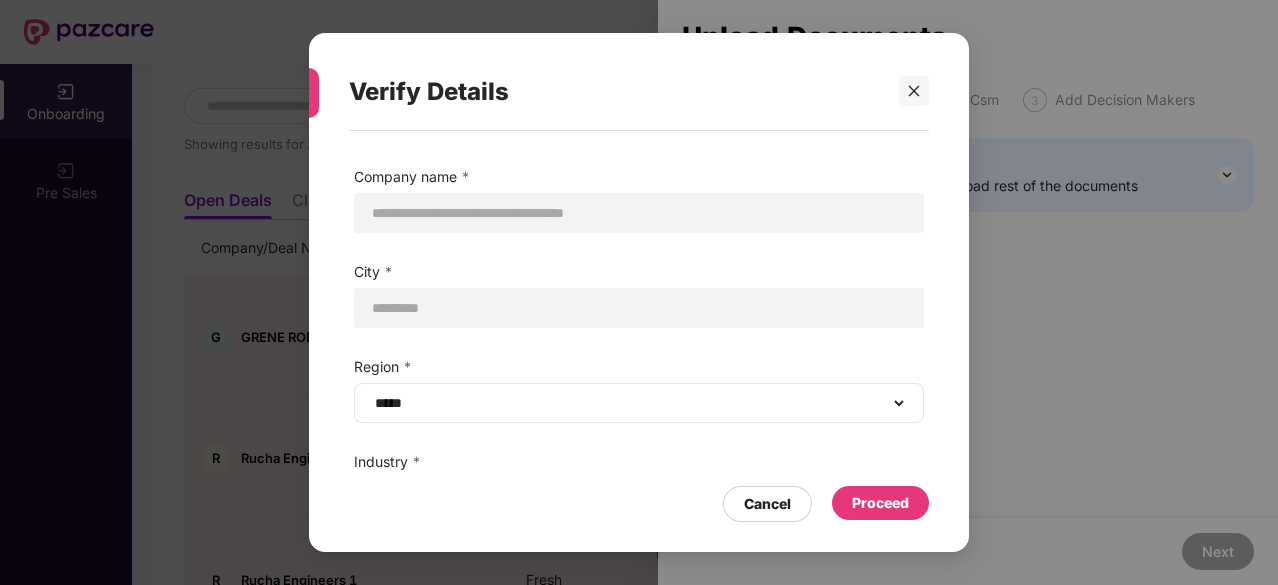 scroll, scrollTop: 142, scrollLeft: 0, axis: vertical 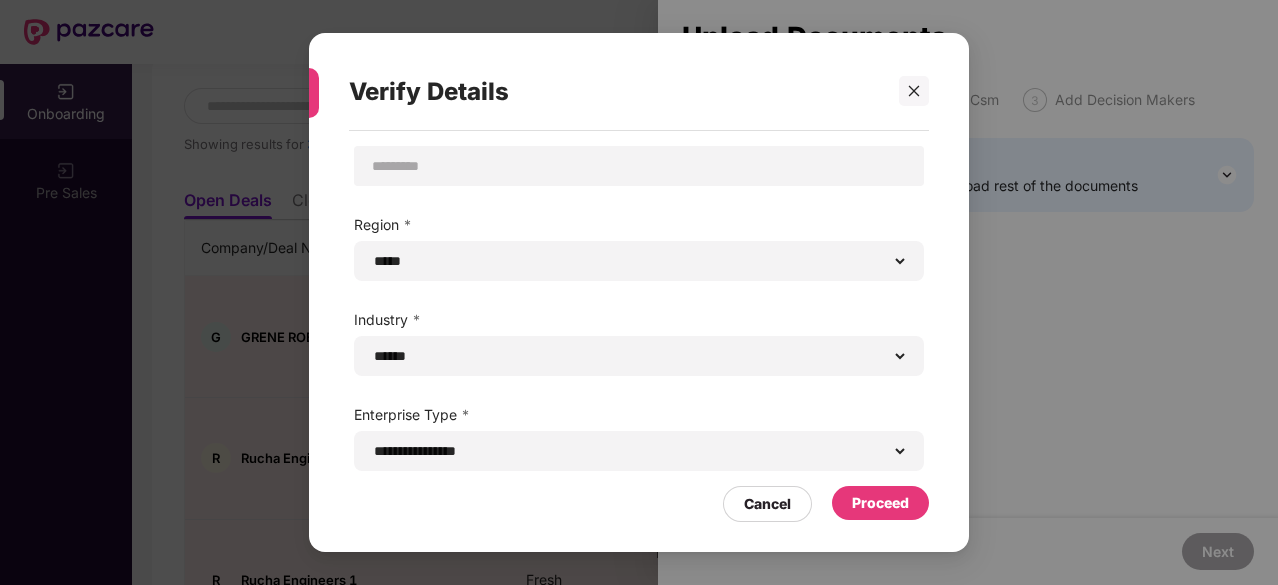 click on "Proceed" at bounding box center [880, 503] 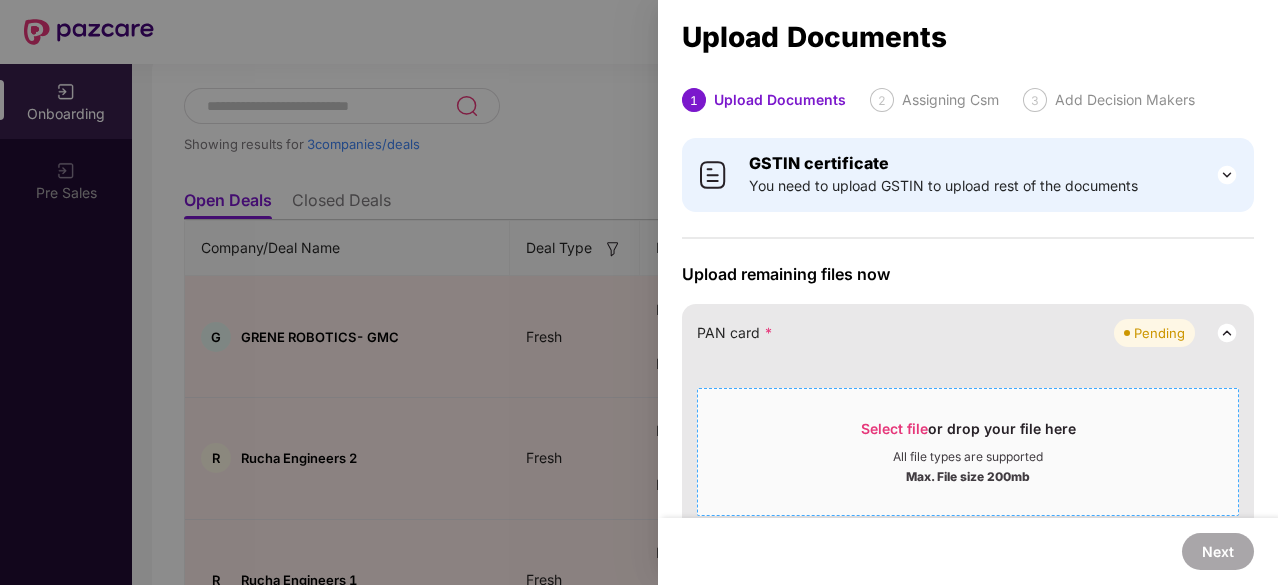 click on "Select file" at bounding box center [894, 428] 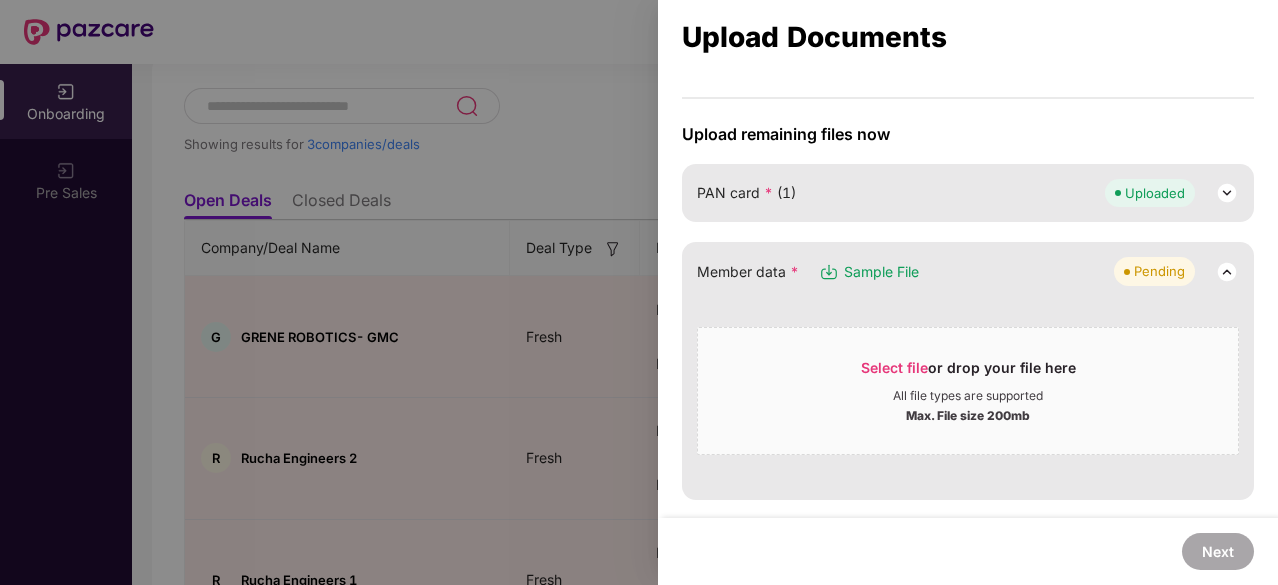 scroll, scrollTop: 142, scrollLeft: 0, axis: vertical 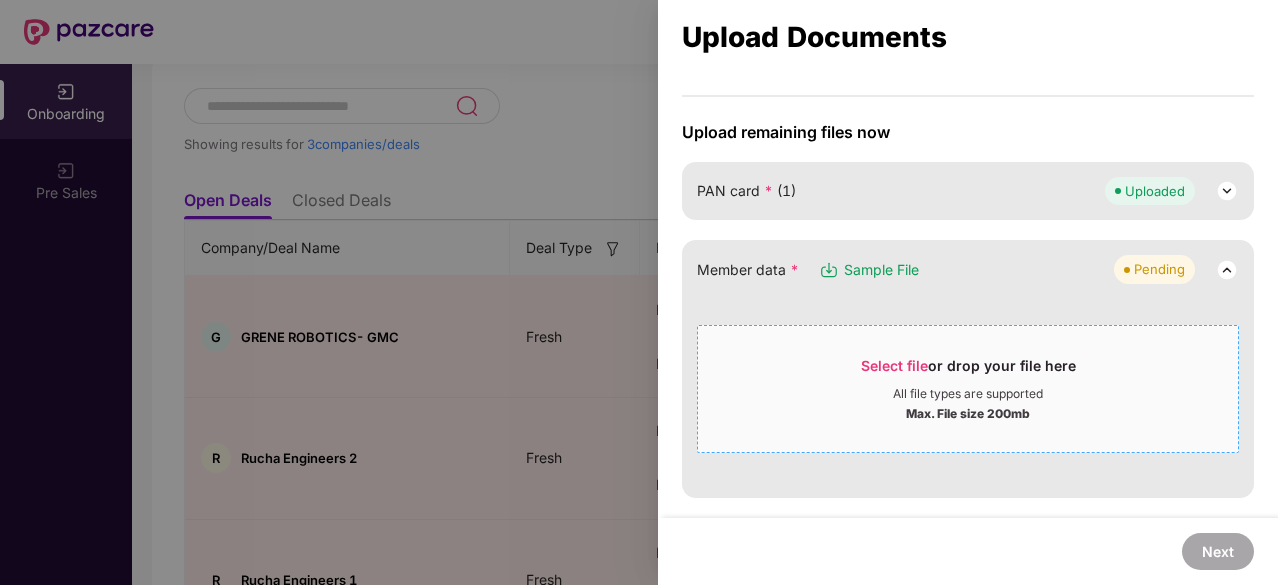 click on "Select file" at bounding box center (894, 365) 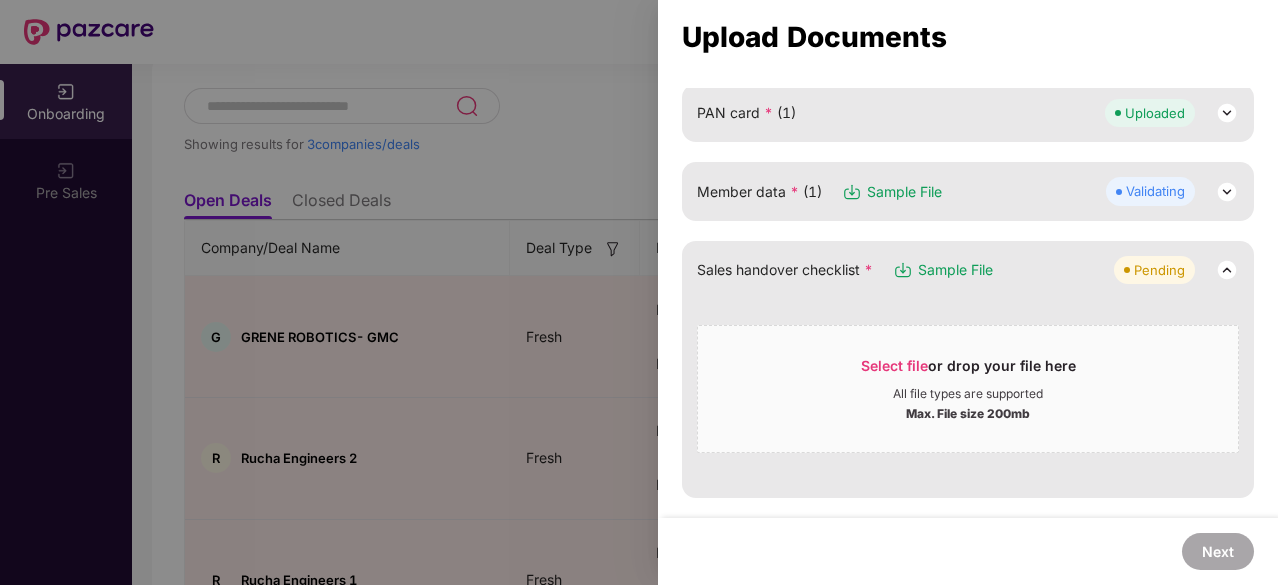scroll, scrollTop: 222, scrollLeft: 0, axis: vertical 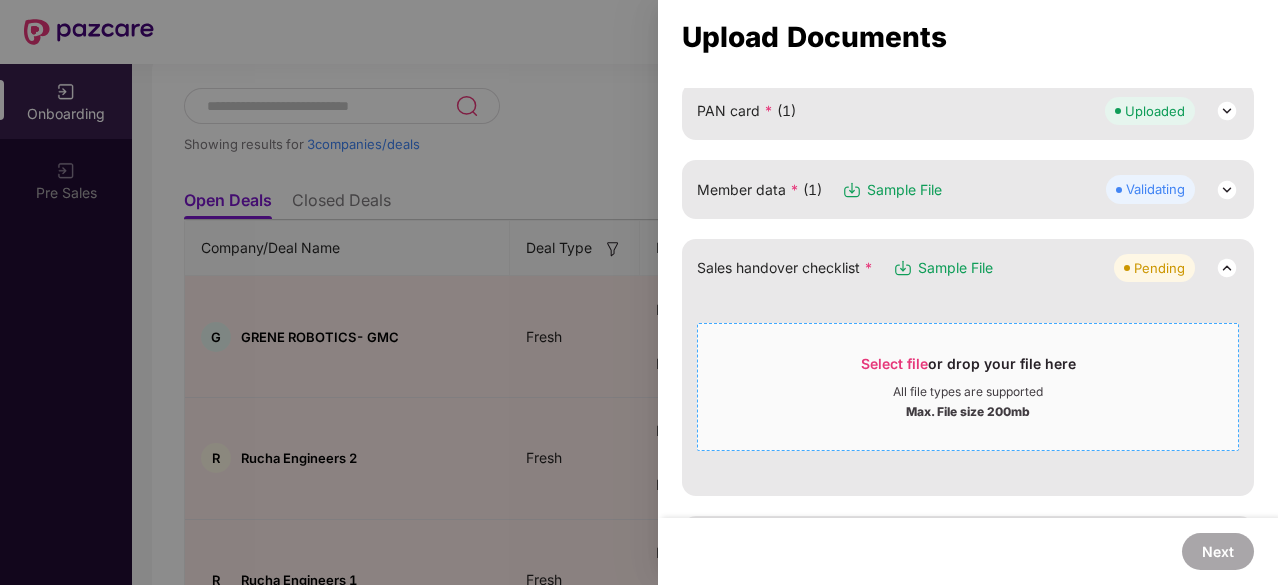 click on "Select file" at bounding box center (894, 363) 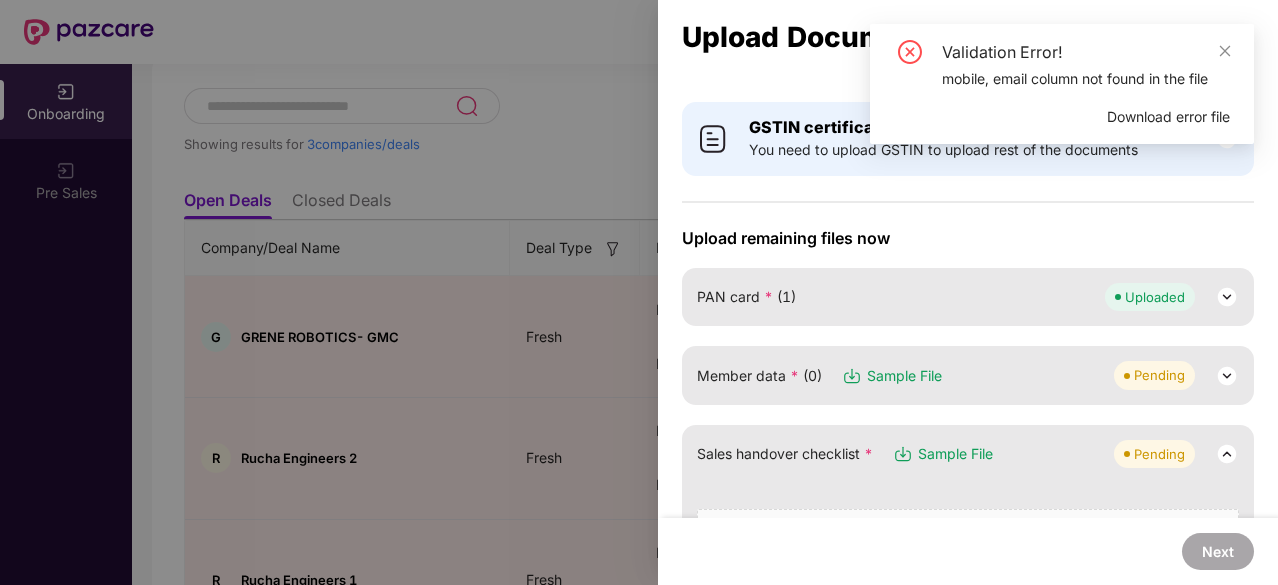 scroll, scrollTop: 36, scrollLeft: 0, axis: vertical 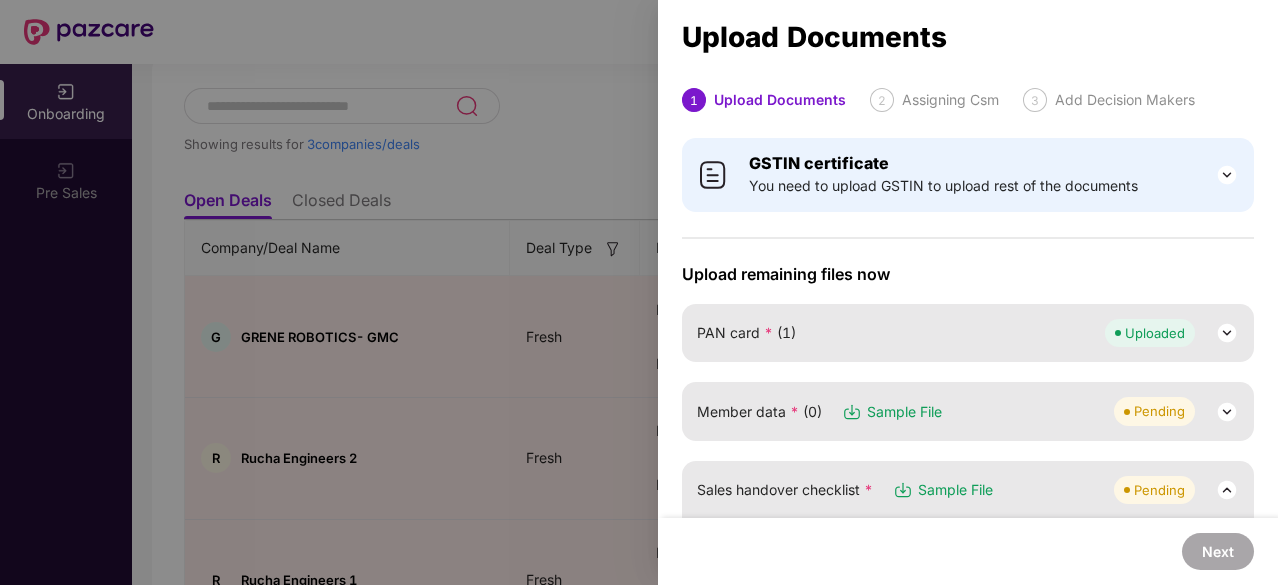 click at bounding box center (639, 292) 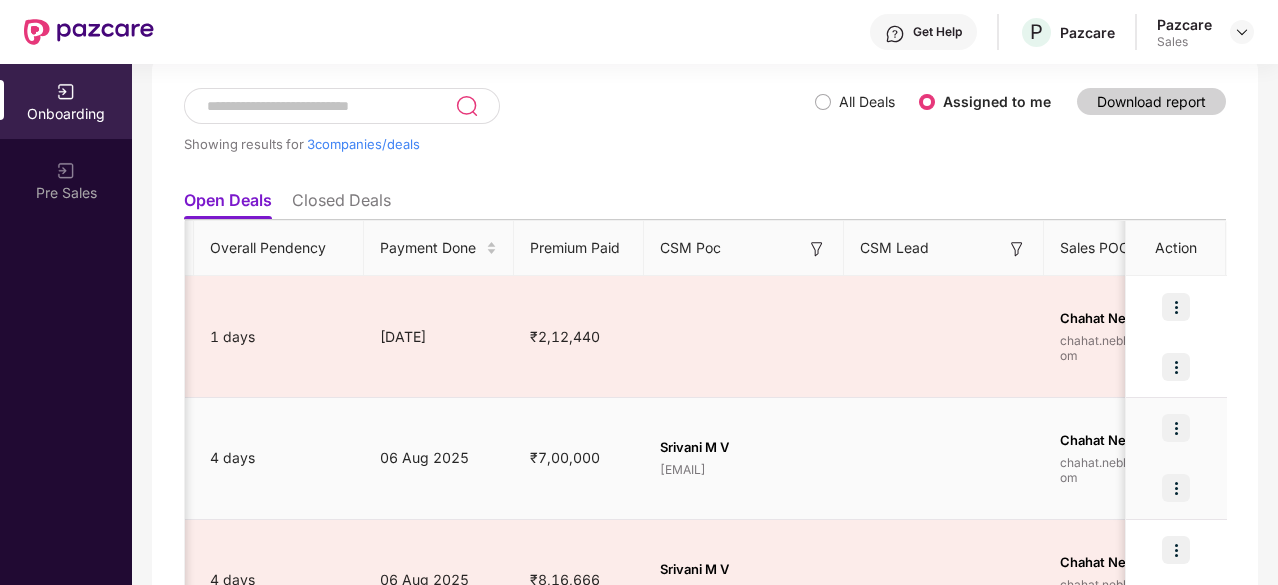 scroll, scrollTop: 0, scrollLeft: 1176, axis: horizontal 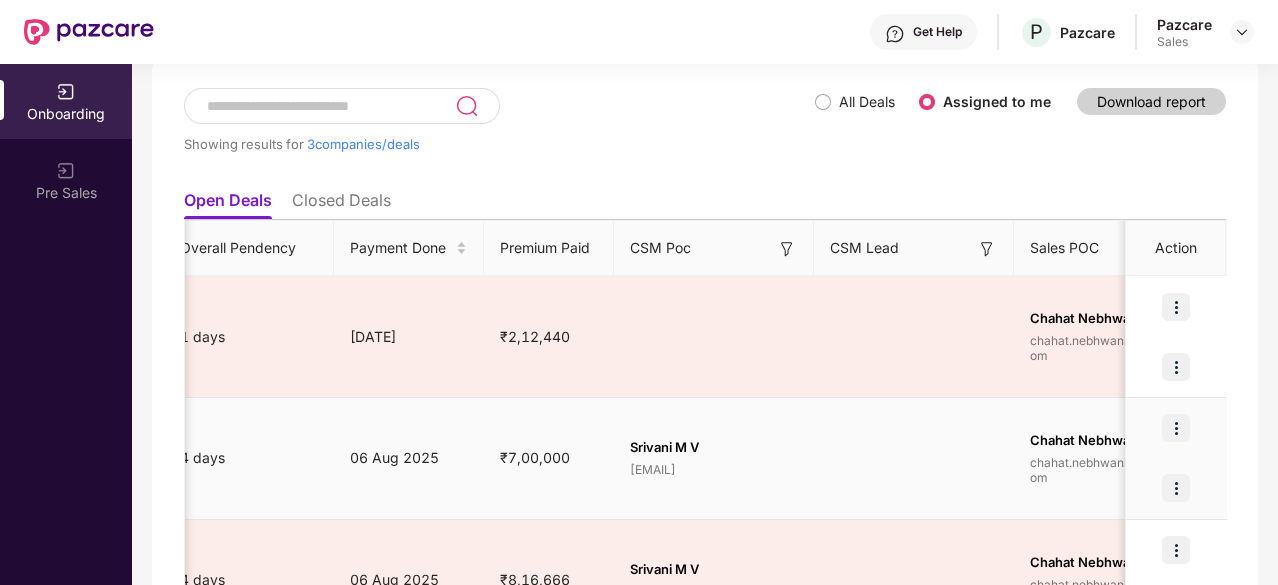 click at bounding box center [1176, 428] 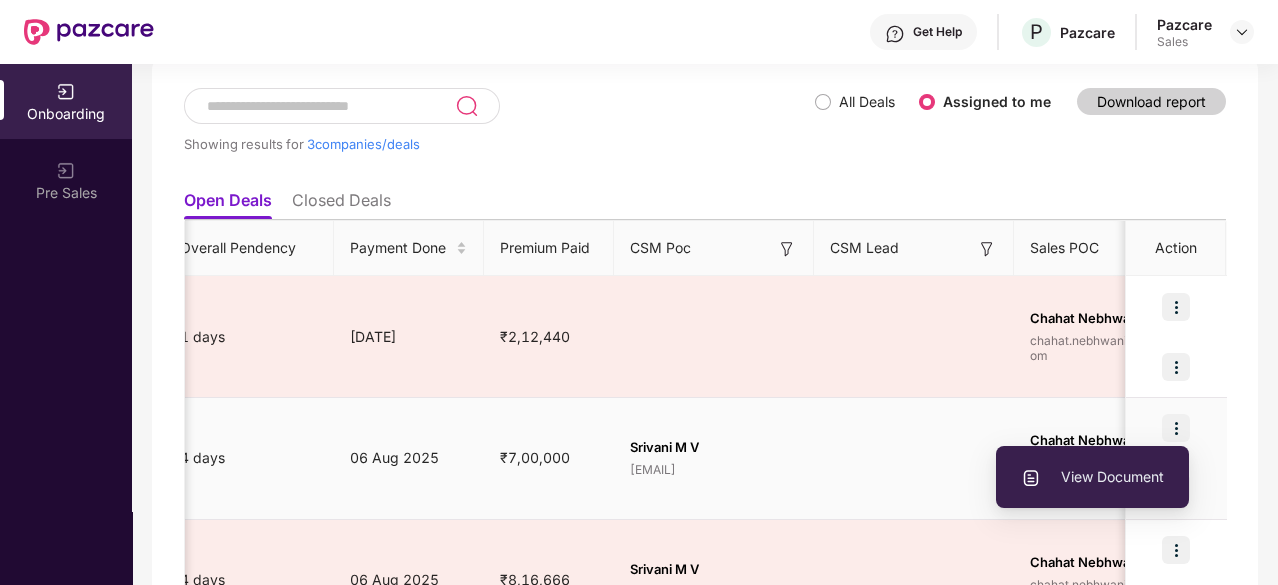 click on "View Document" at bounding box center (1092, 477) 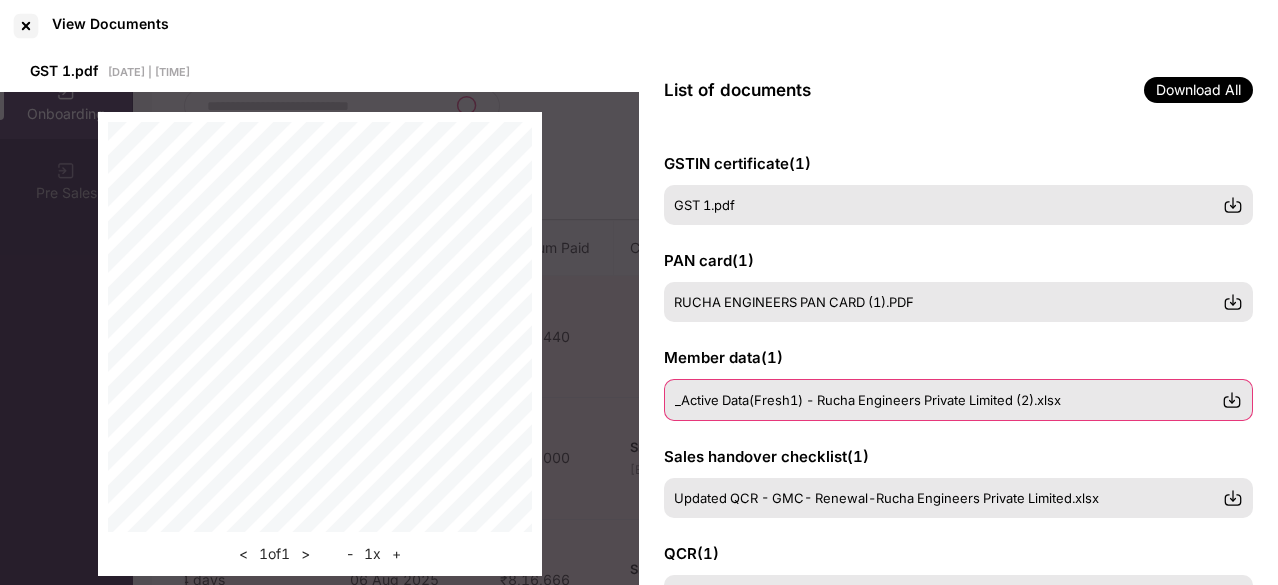 click at bounding box center (1232, 400) 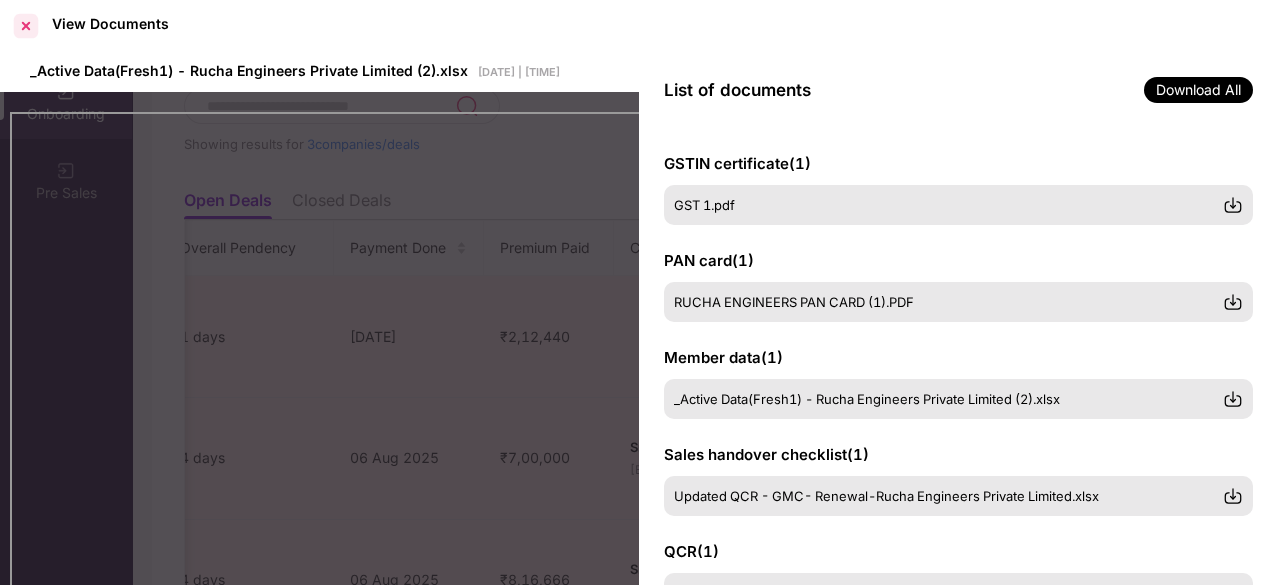 click at bounding box center [26, 26] 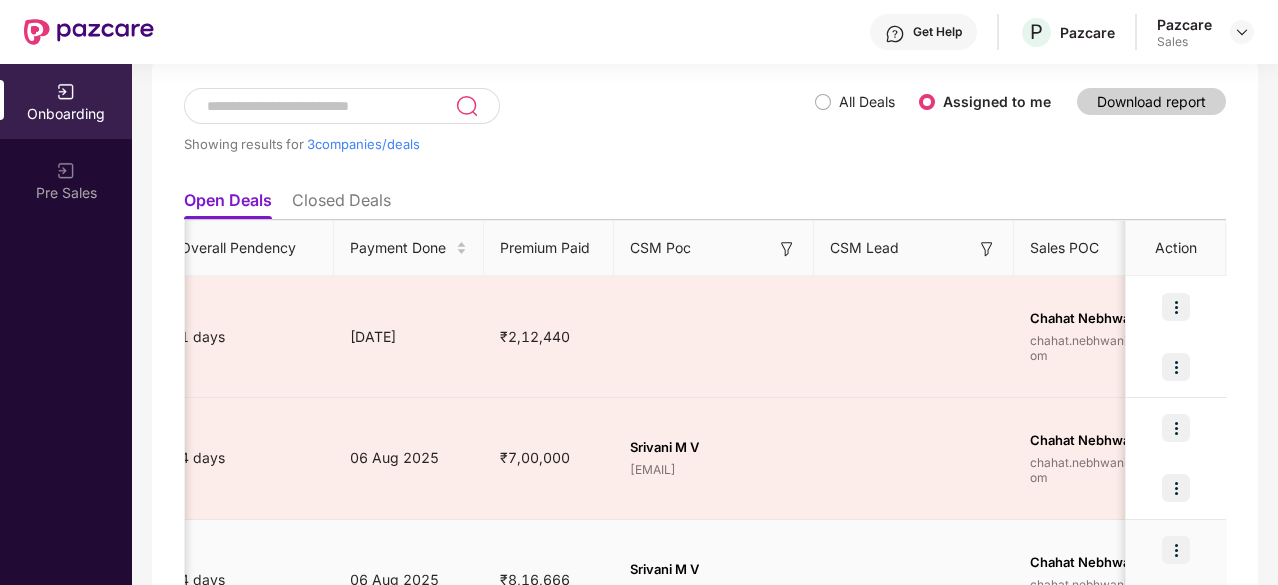 click at bounding box center (1176, 550) 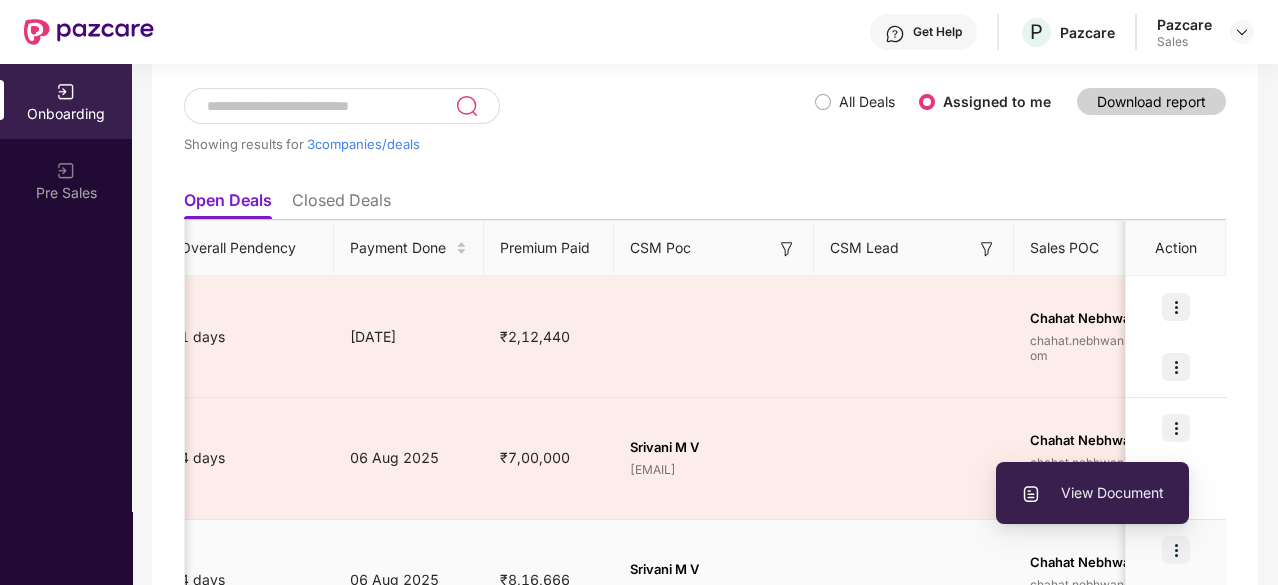 click on "View Document" at bounding box center [1092, 493] 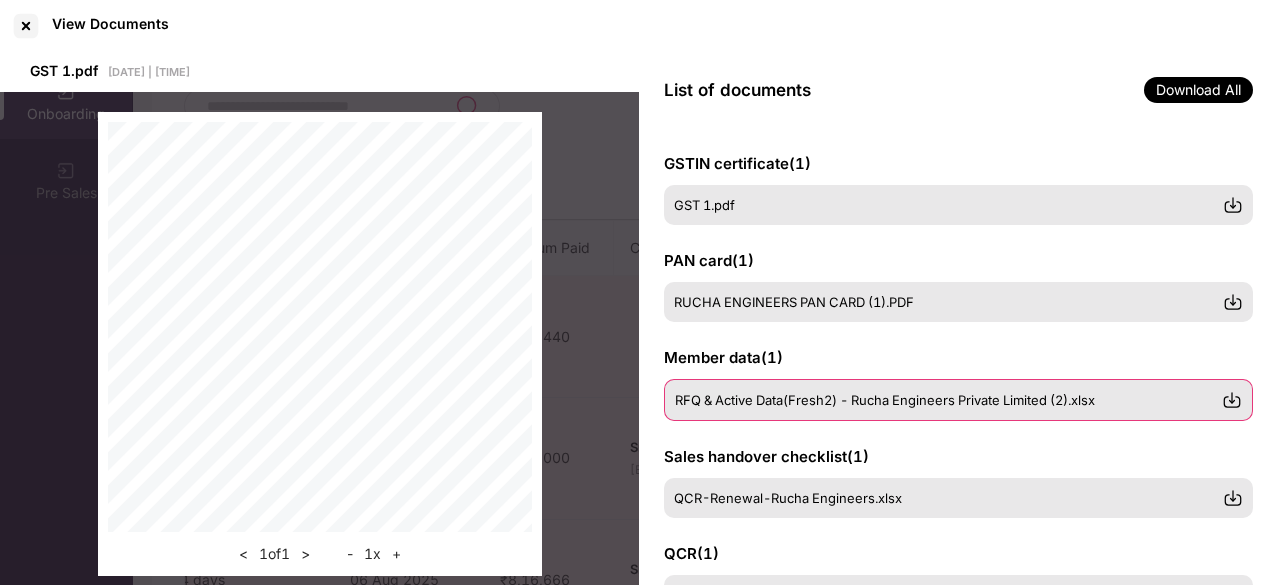 click at bounding box center (1232, 400) 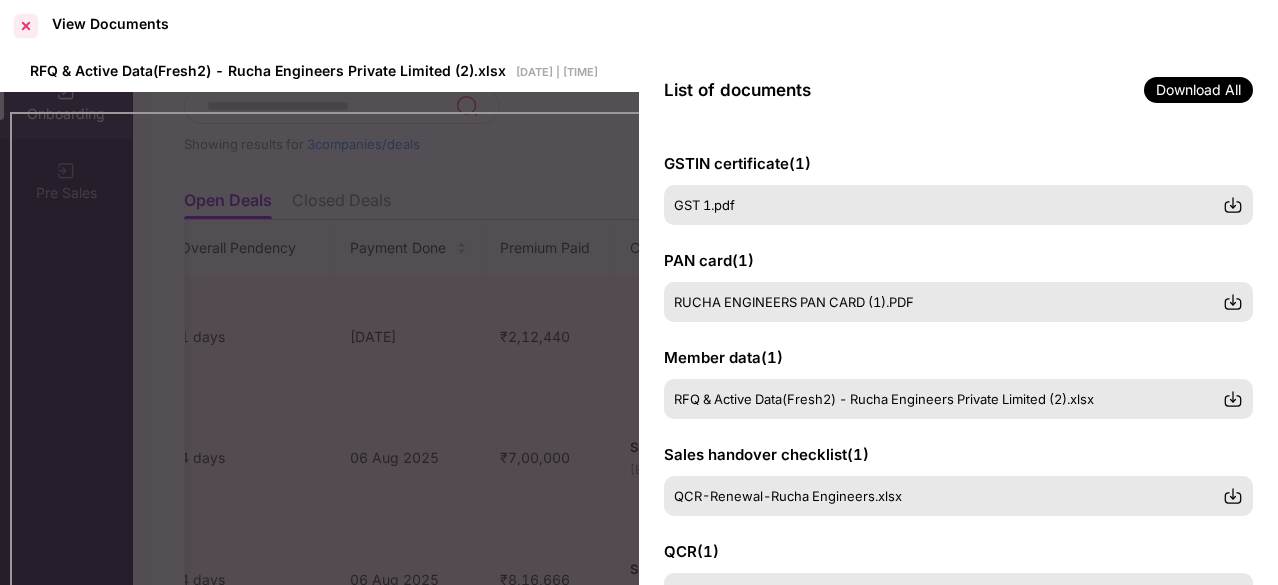 click at bounding box center (26, 26) 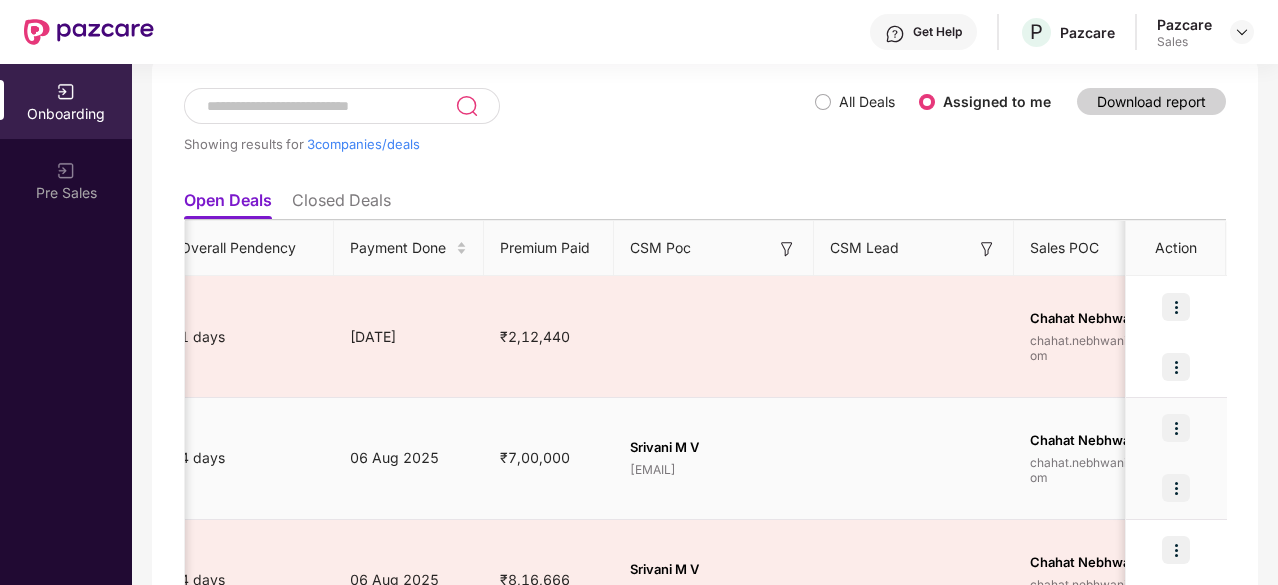 scroll, scrollTop: 236, scrollLeft: 0, axis: vertical 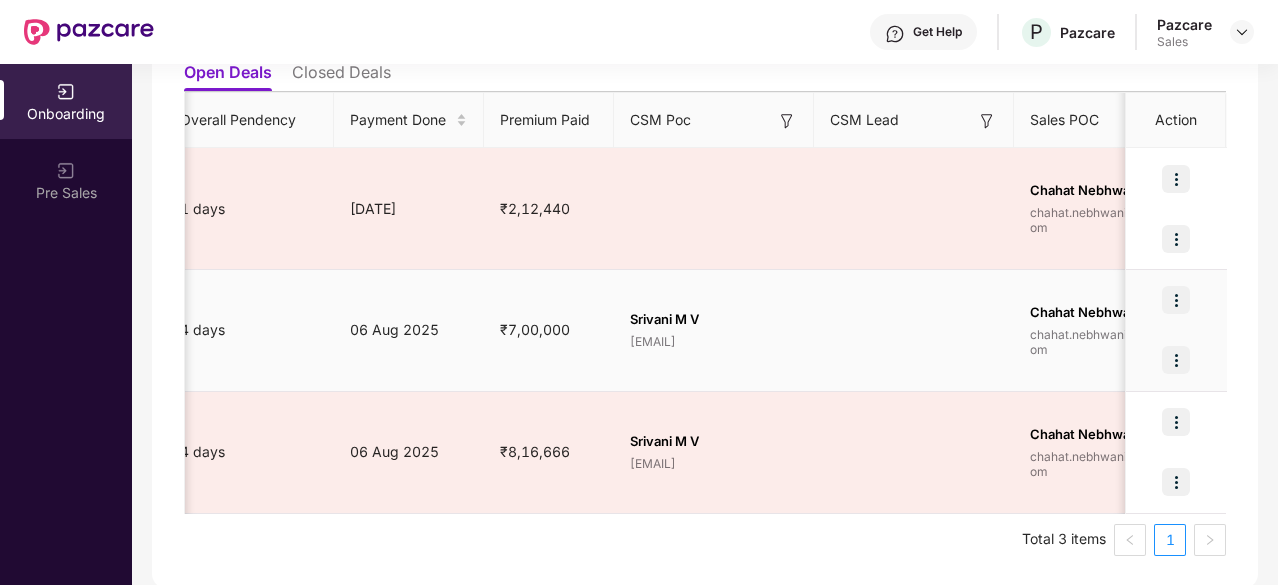 click at bounding box center (1176, 300) 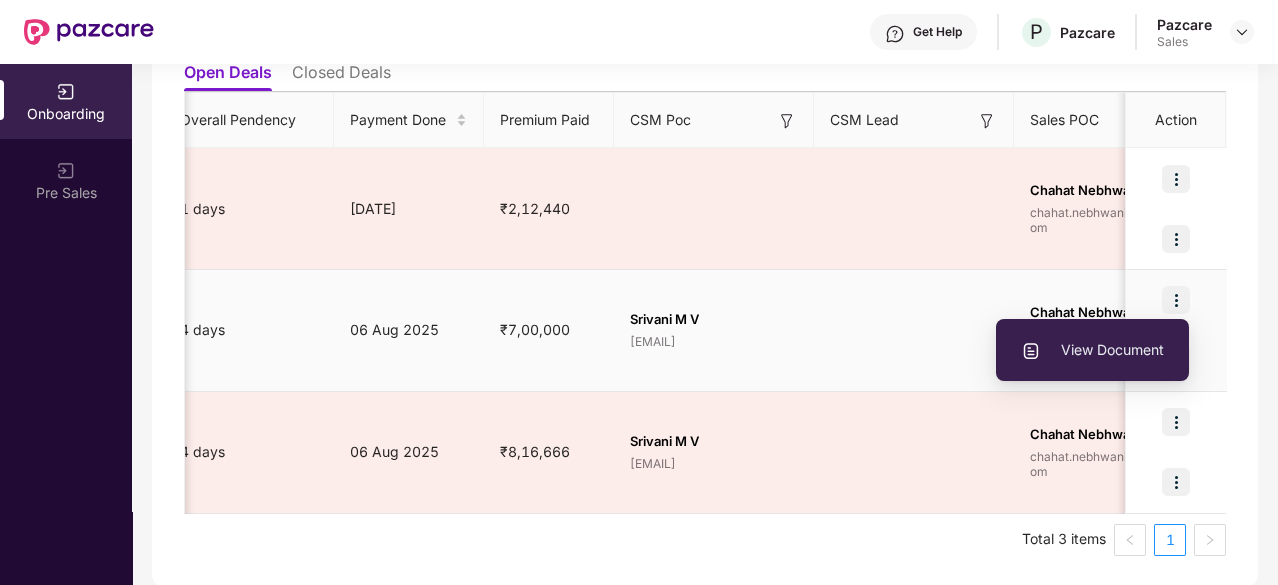 click on "View Document" at bounding box center (1092, 350) 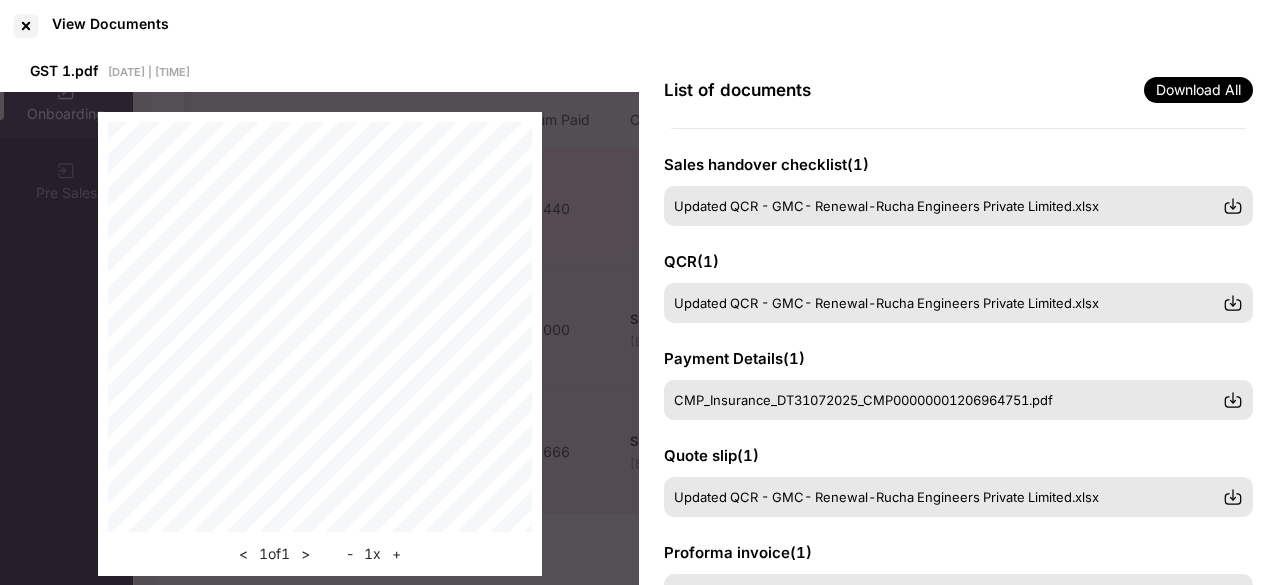 scroll, scrollTop: 226, scrollLeft: 0, axis: vertical 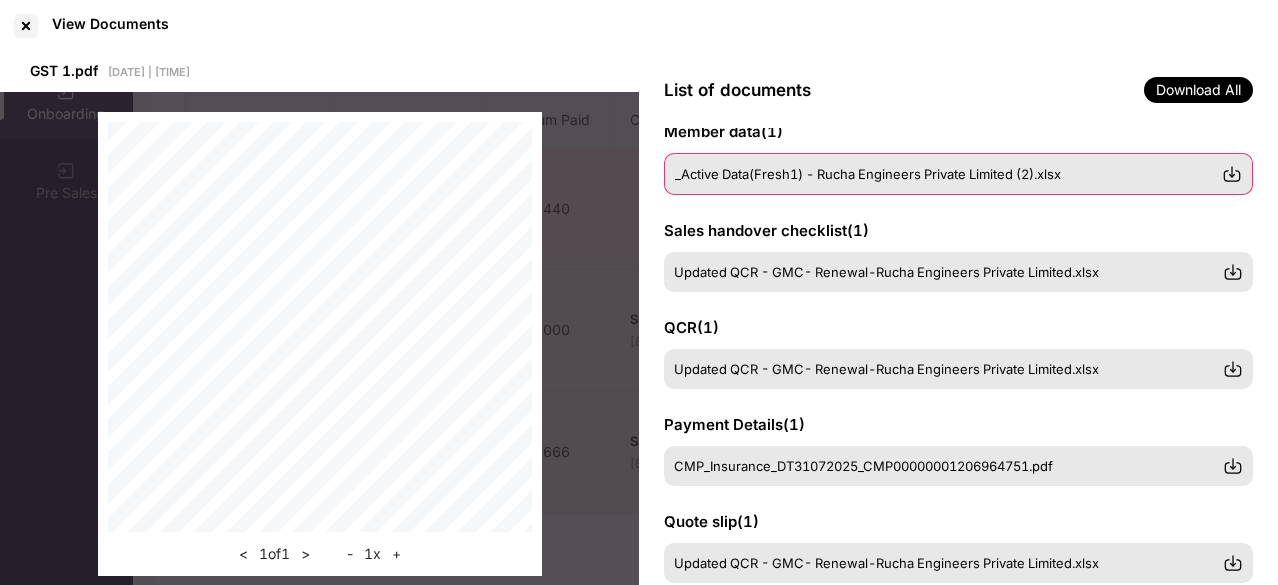 click on "_Active Data(Fresh1) - Rucha Engineers Private Limited (2).xlsx" at bounding box center (868, 174) 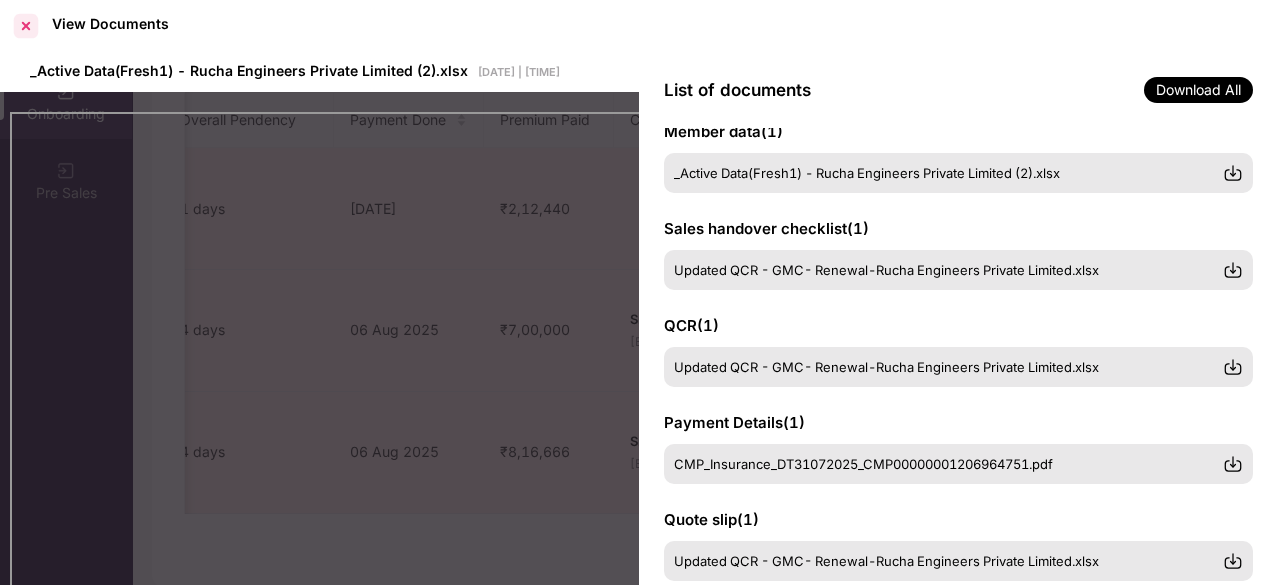 click at bounding box center [26, 26] 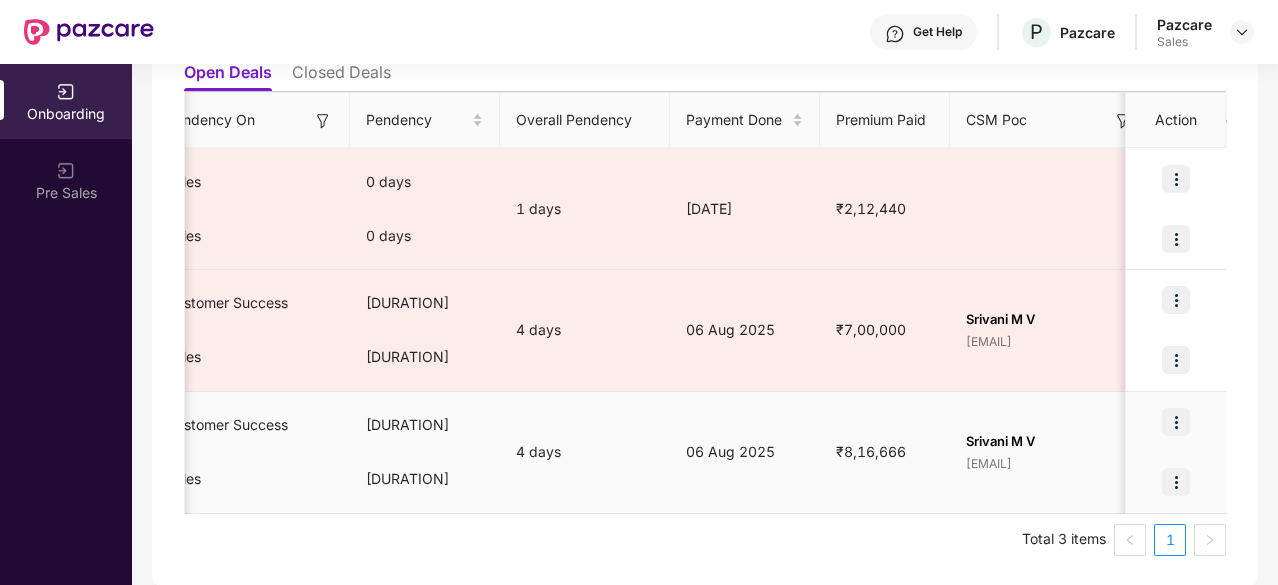 scroll, scrollTop: 0, scrollLeft: 1248, axis: horizontal 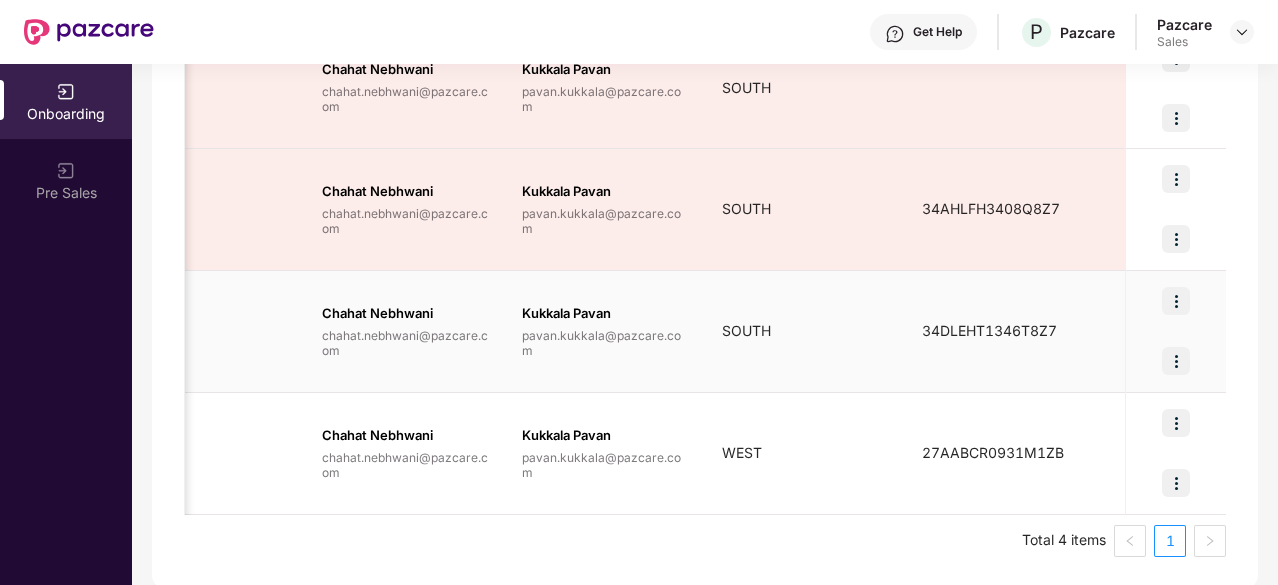 click at bounding box center [1176, 301] 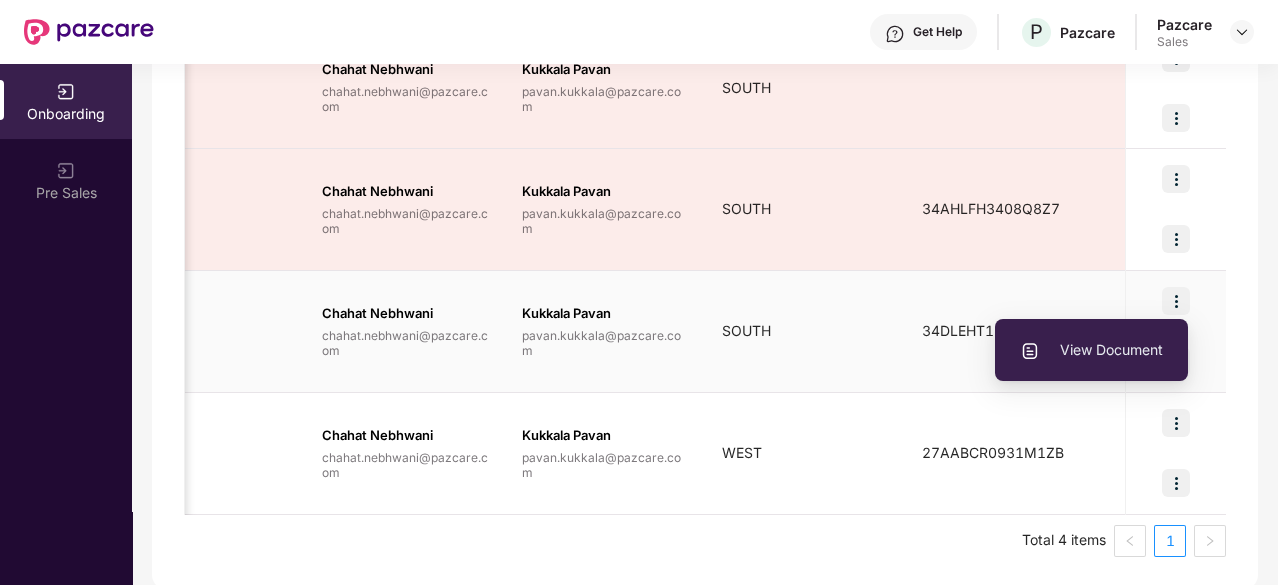 click on "View Document" at bounding box center (1091, 350) 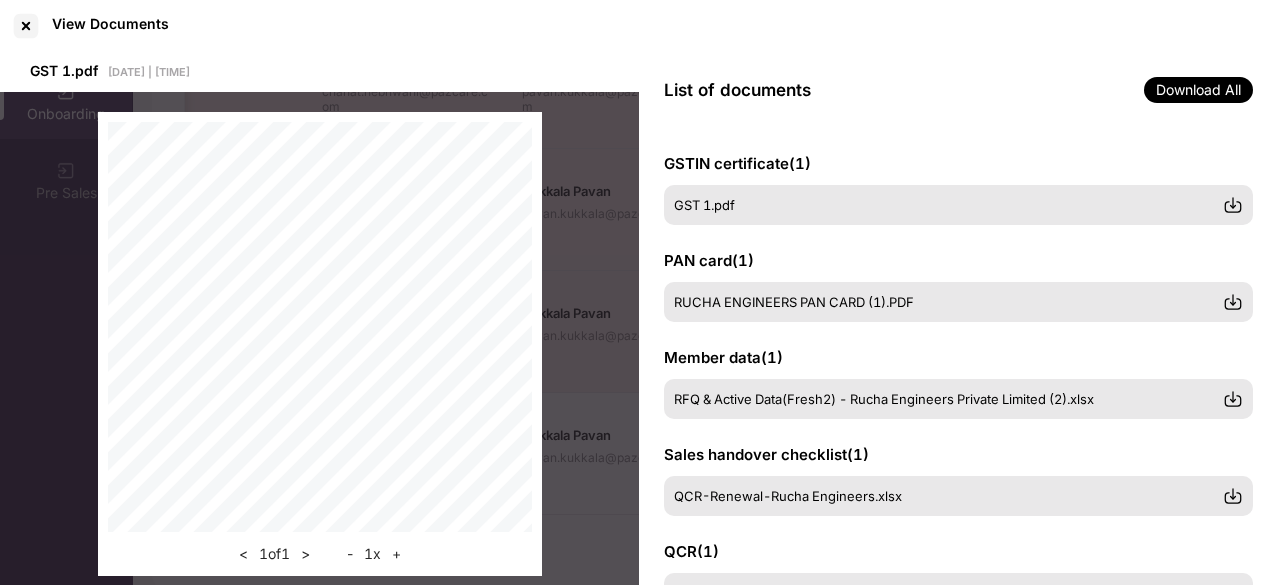 scroll, scrollTop: 610, scrollLeft: 0, axis: vertical 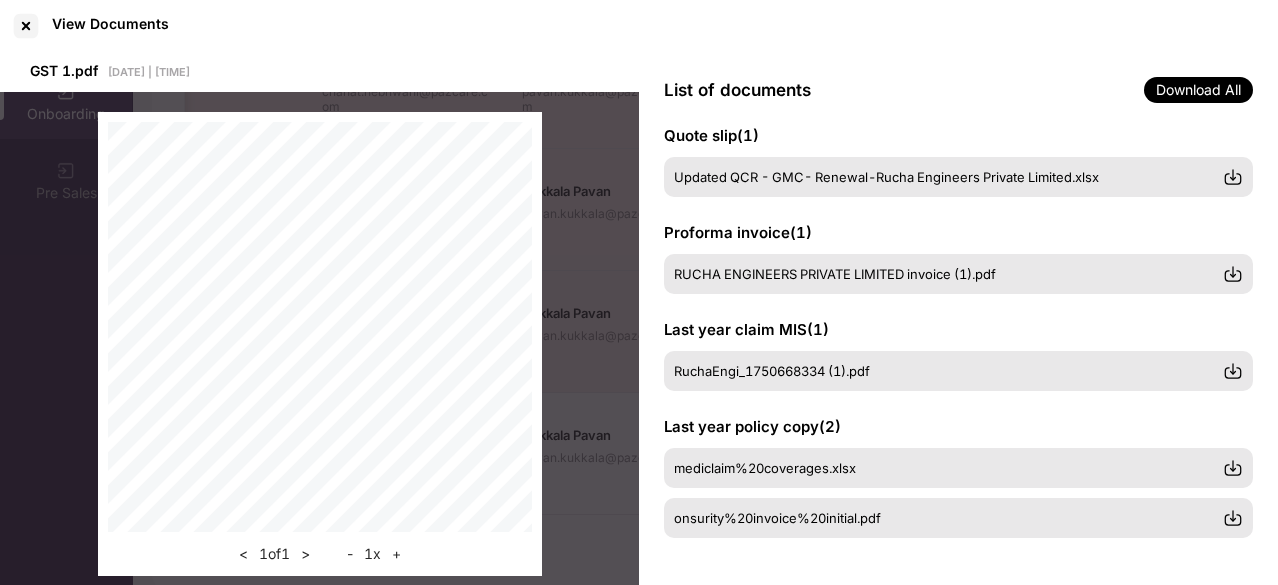 click on "< 1  of  1 > - 1 x +" at bounding box center (319, 344) 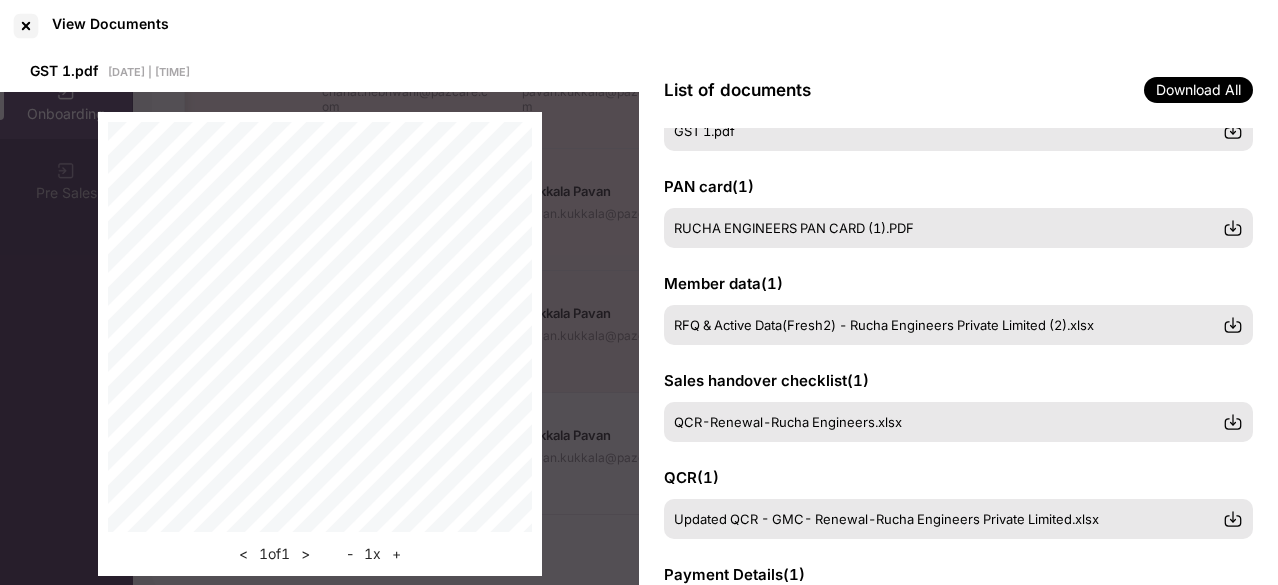 scroll, scrollTop: 0, scrollLeft: 0, axis: both 